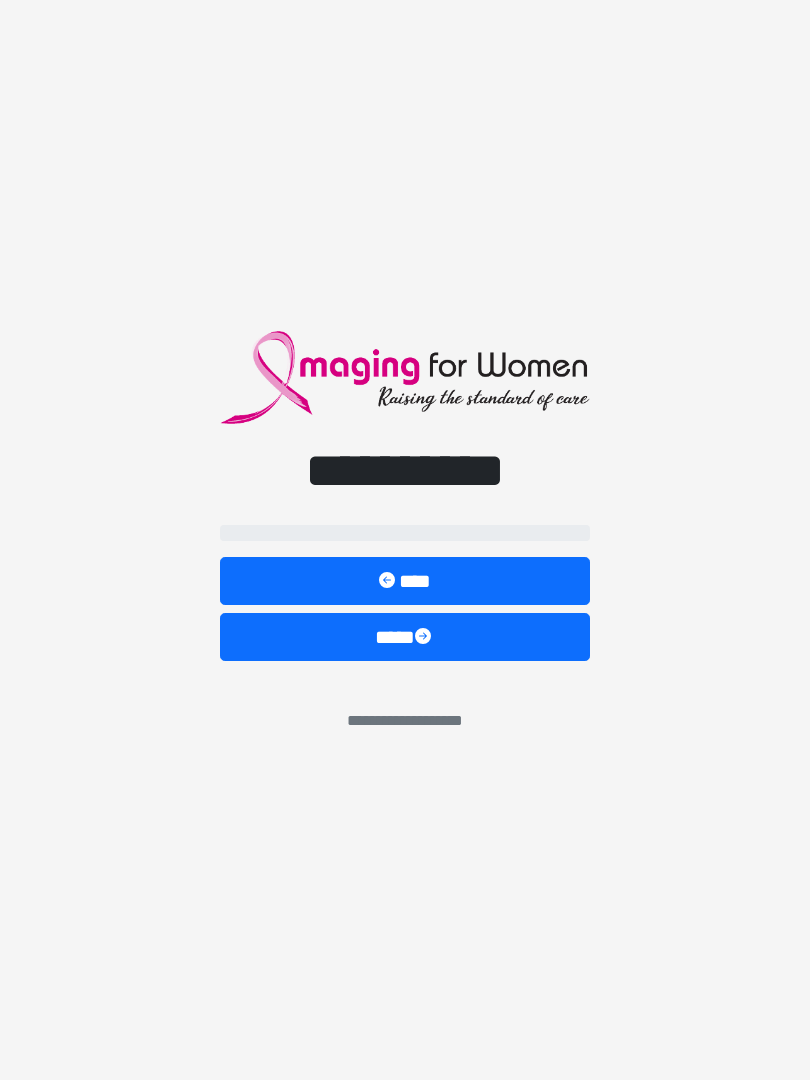 scroll, scrollTop: 0, scrollLeft: 0, axis: both 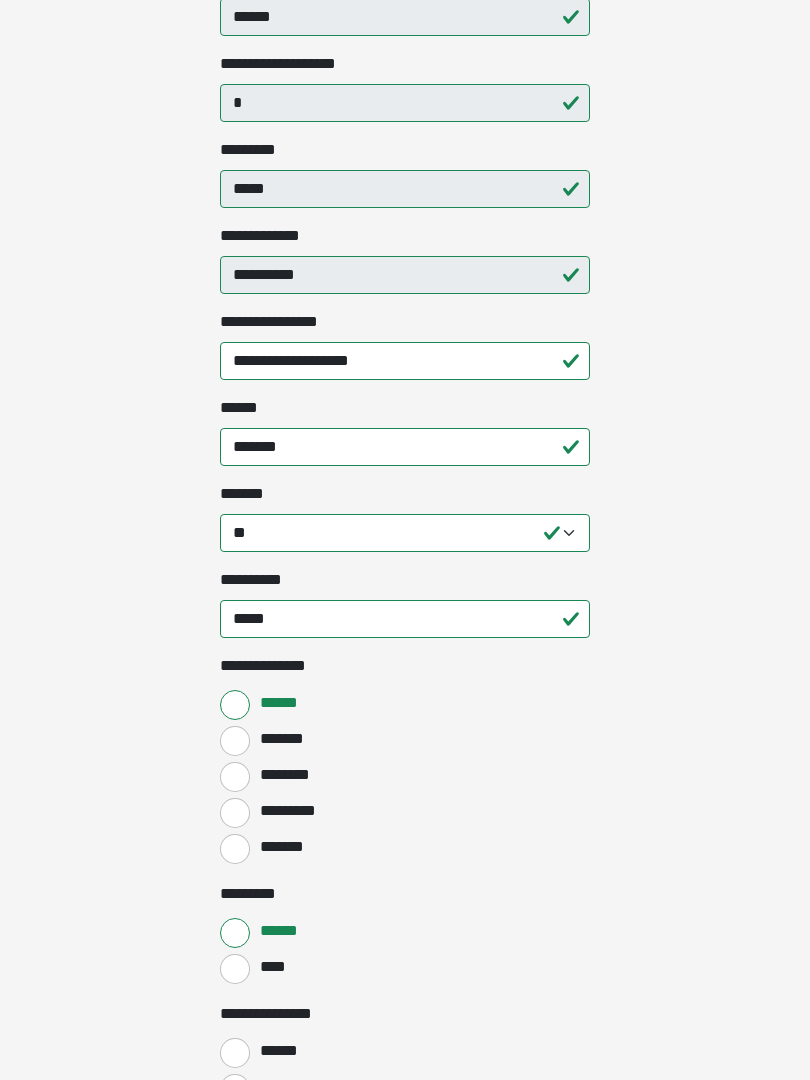 click on "********" at bounding box center [235, 777] 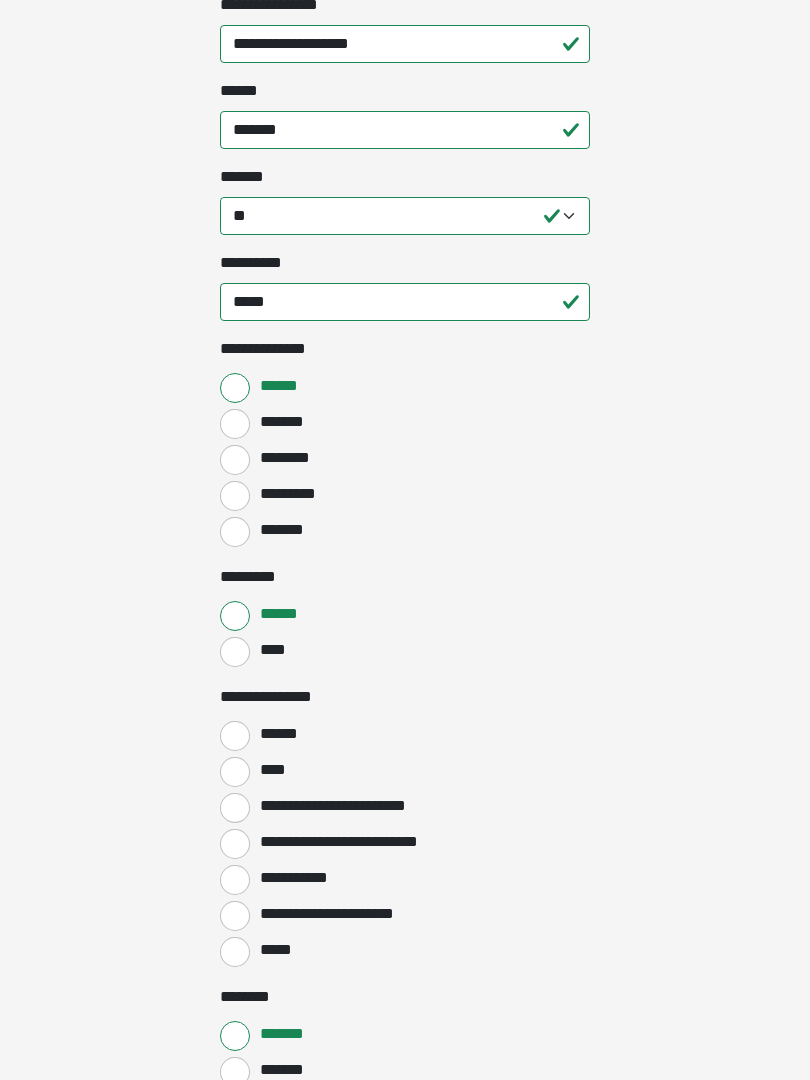 scroll, scrollTop: 707, scrollLeft: 0, axis: vertical 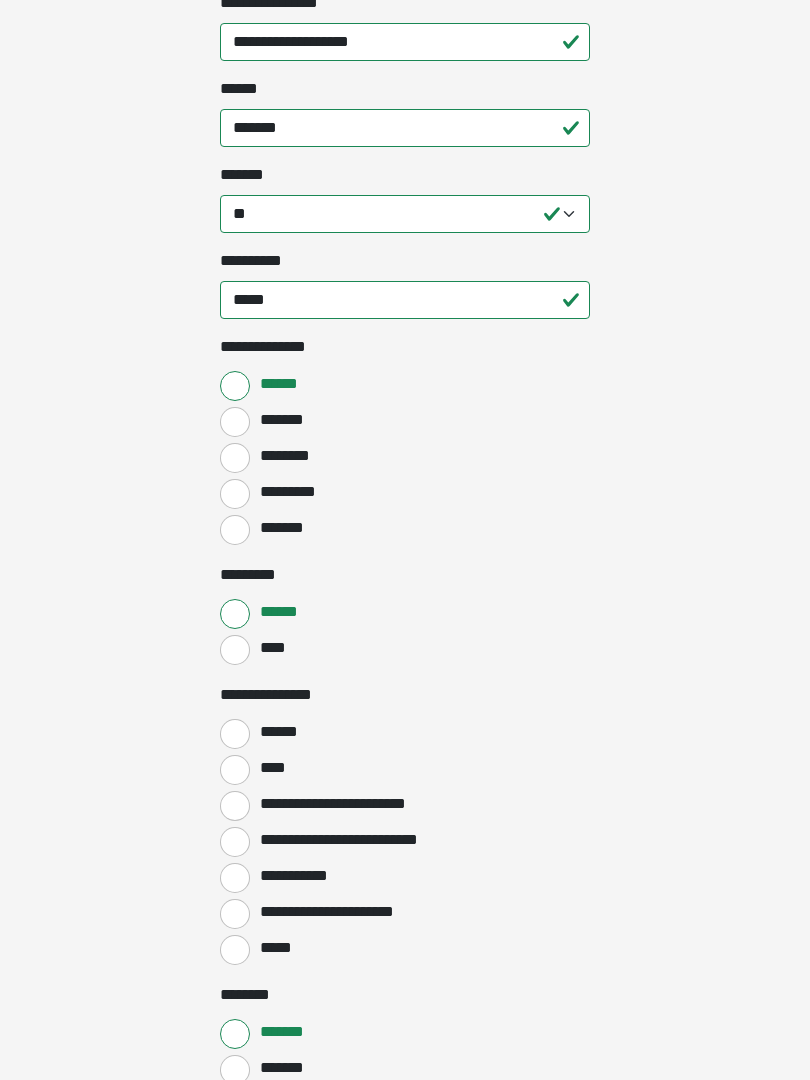 click on "******" at bounding box center (235, 734) 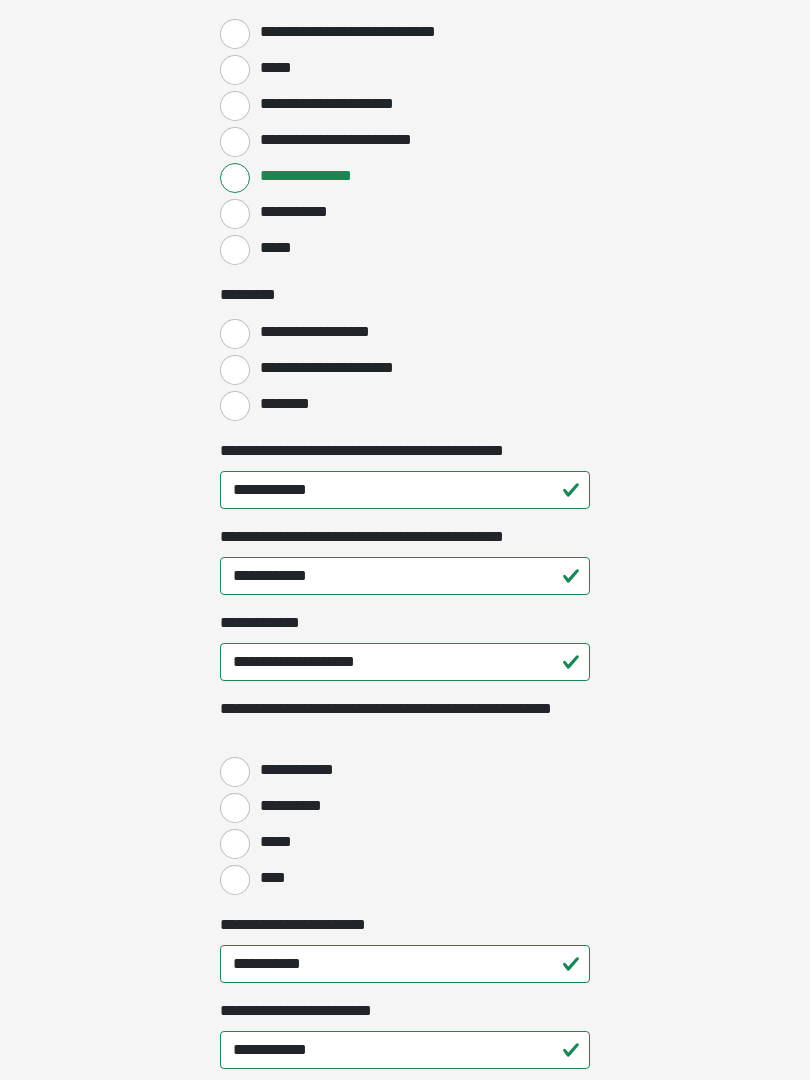 scroll, scrollTop: 2079, scrollLeft: 0, axis: vertical 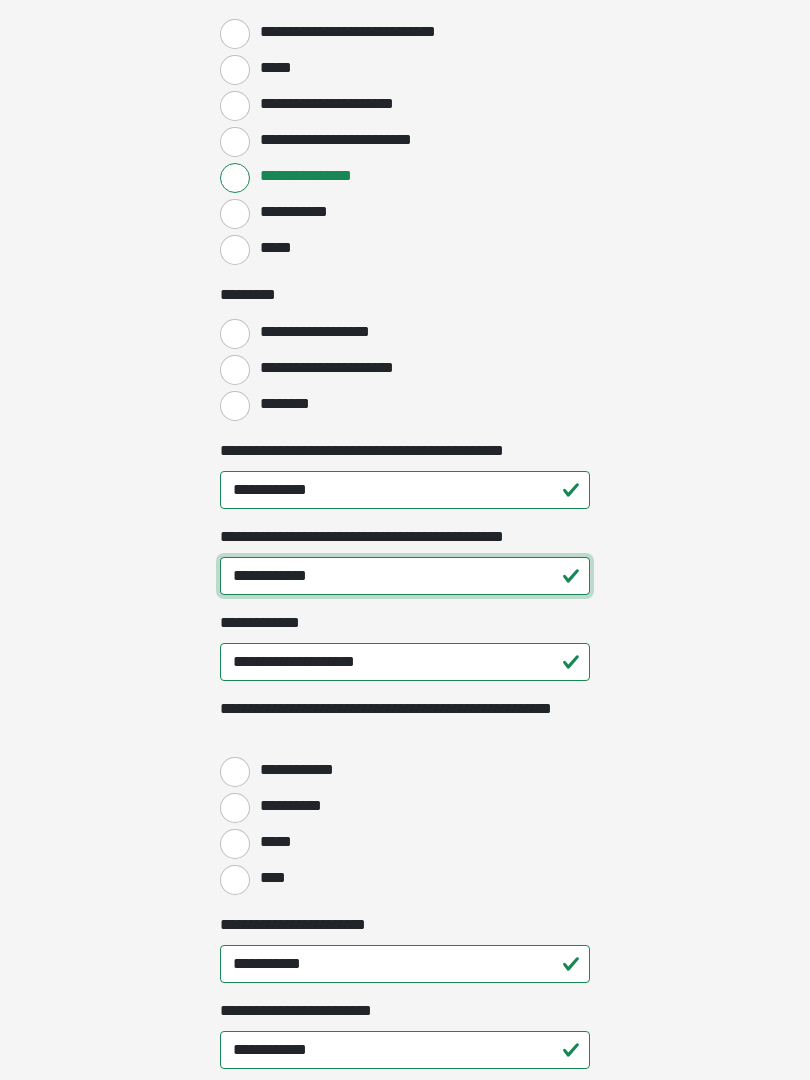 click on "**********" at bounding box center (405, 576) 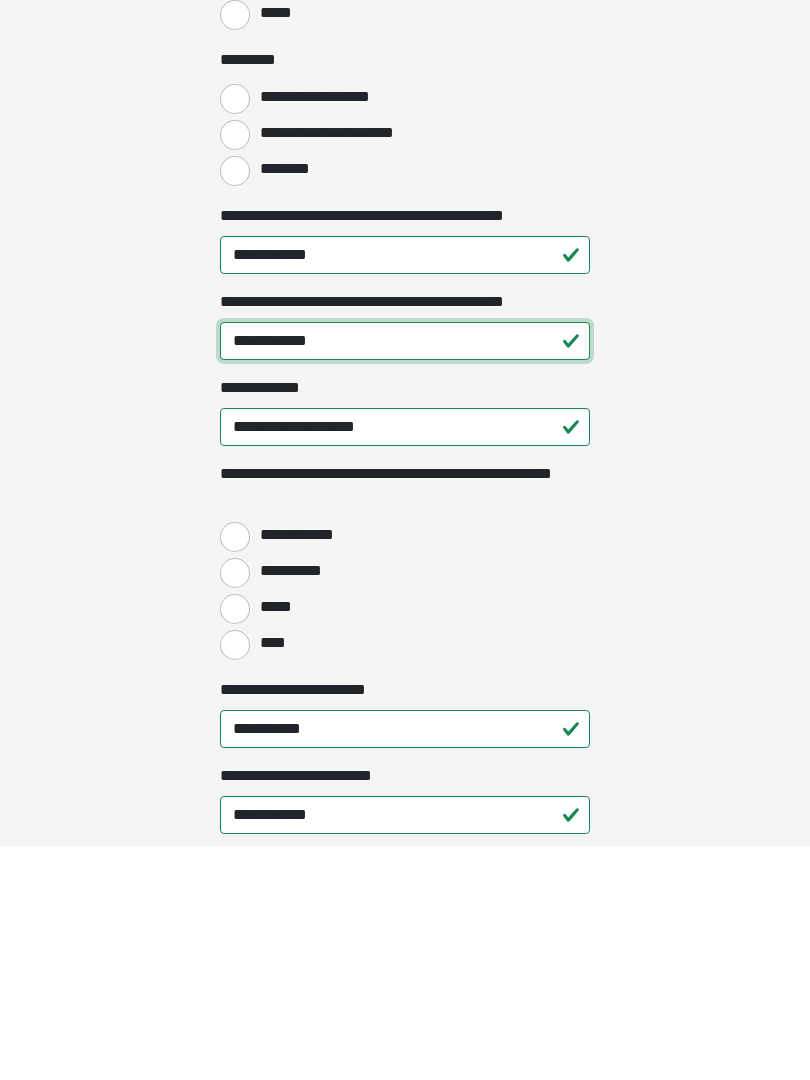 type on "**********" 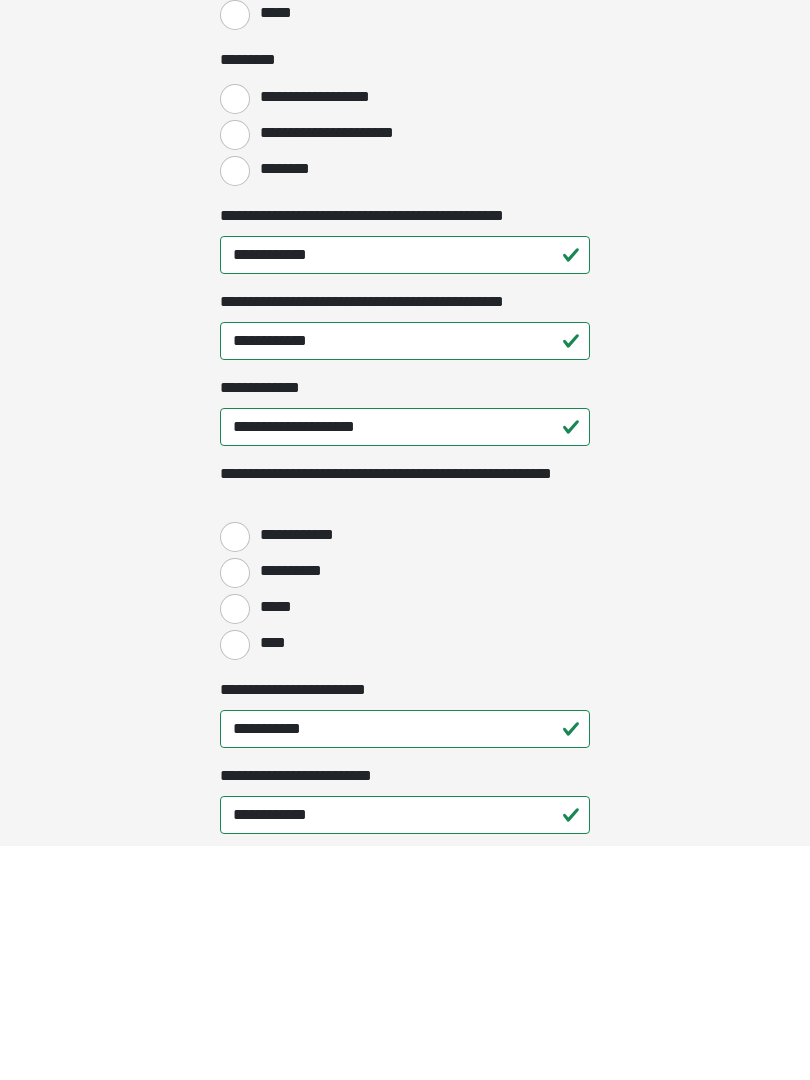 click on "****" at bounding box center (235, 880) 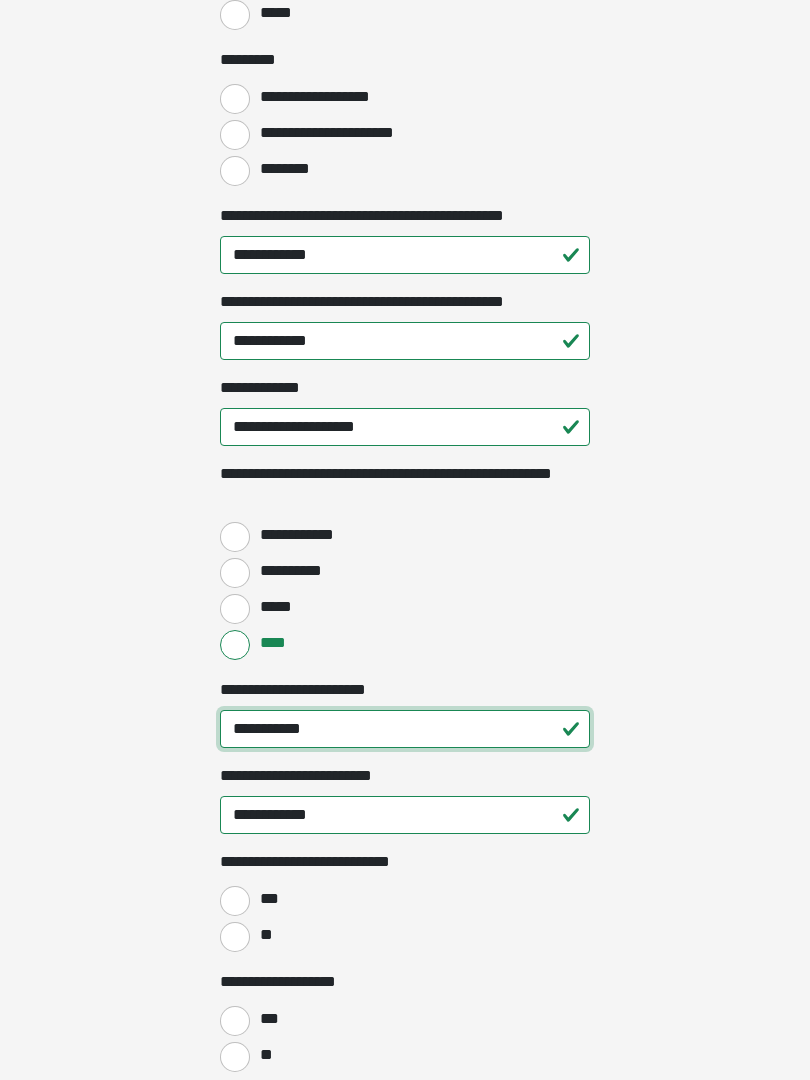 click on "**********" at bounding box center [405, 729] 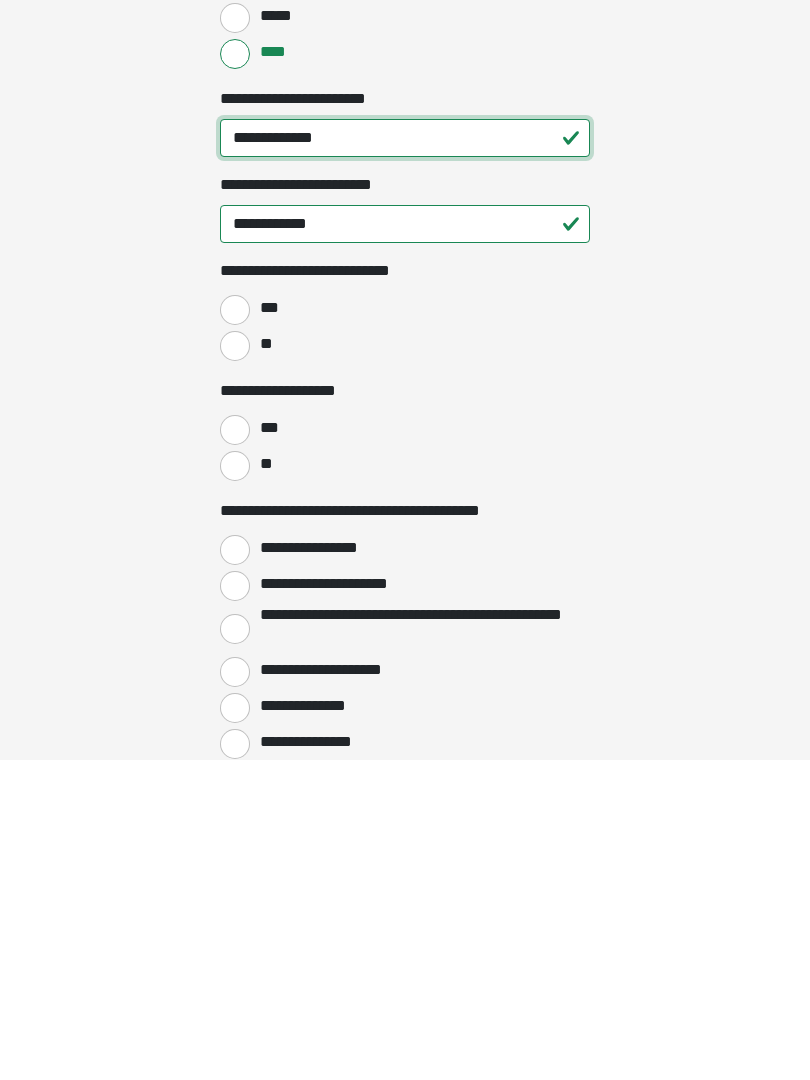 scroll, scrollTop: 2588, scrollLeft: 0, axis: vertical 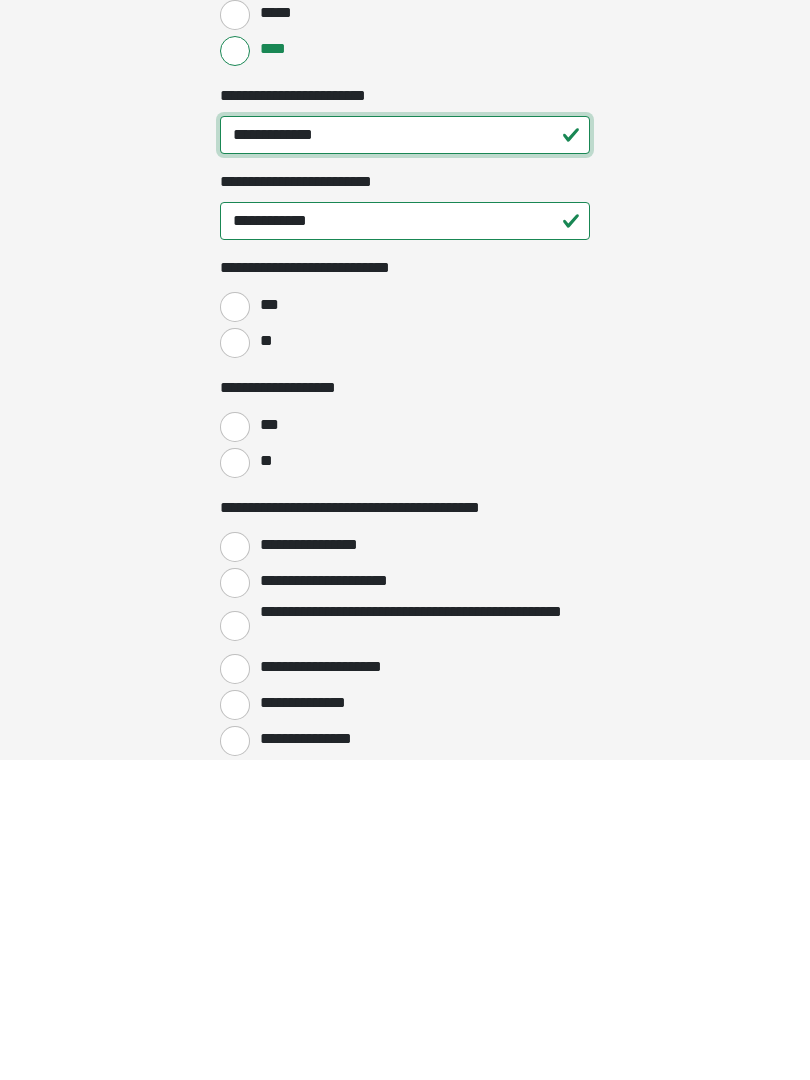 type on "**********" 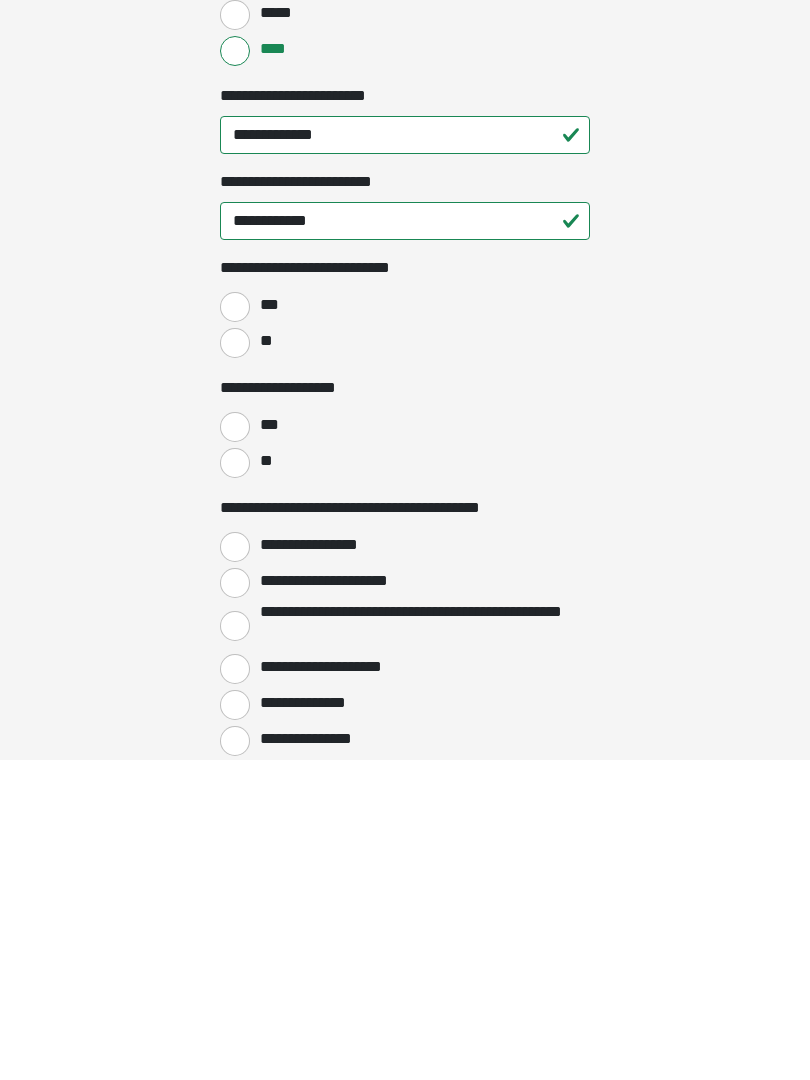 click on "**" at bounding box center [235, 663] 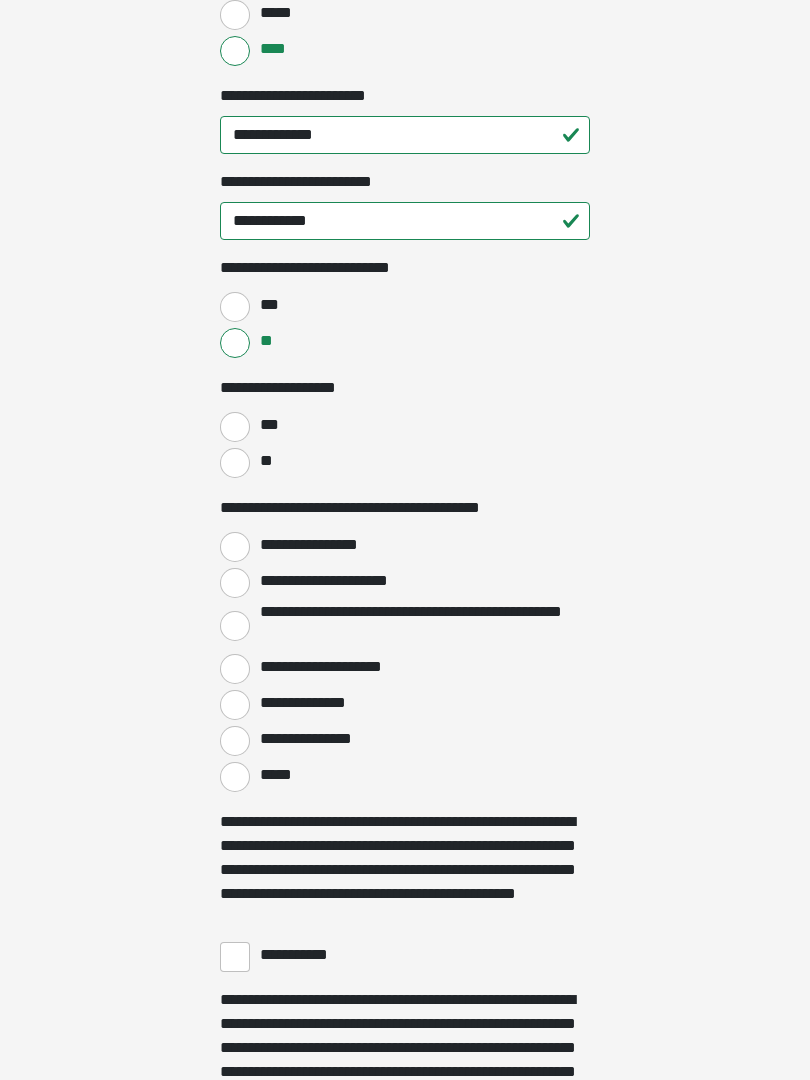 click on "**" at bounding box center [235, 463] 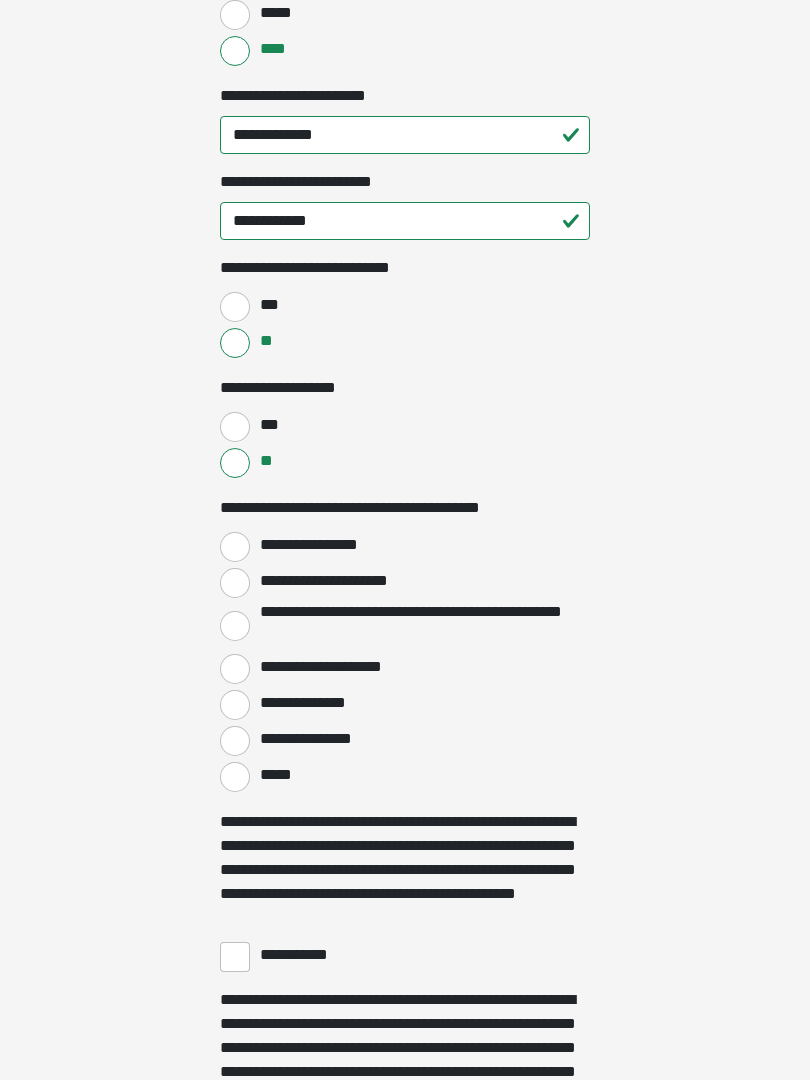 click on "**********" at bounding box center (235, 547) 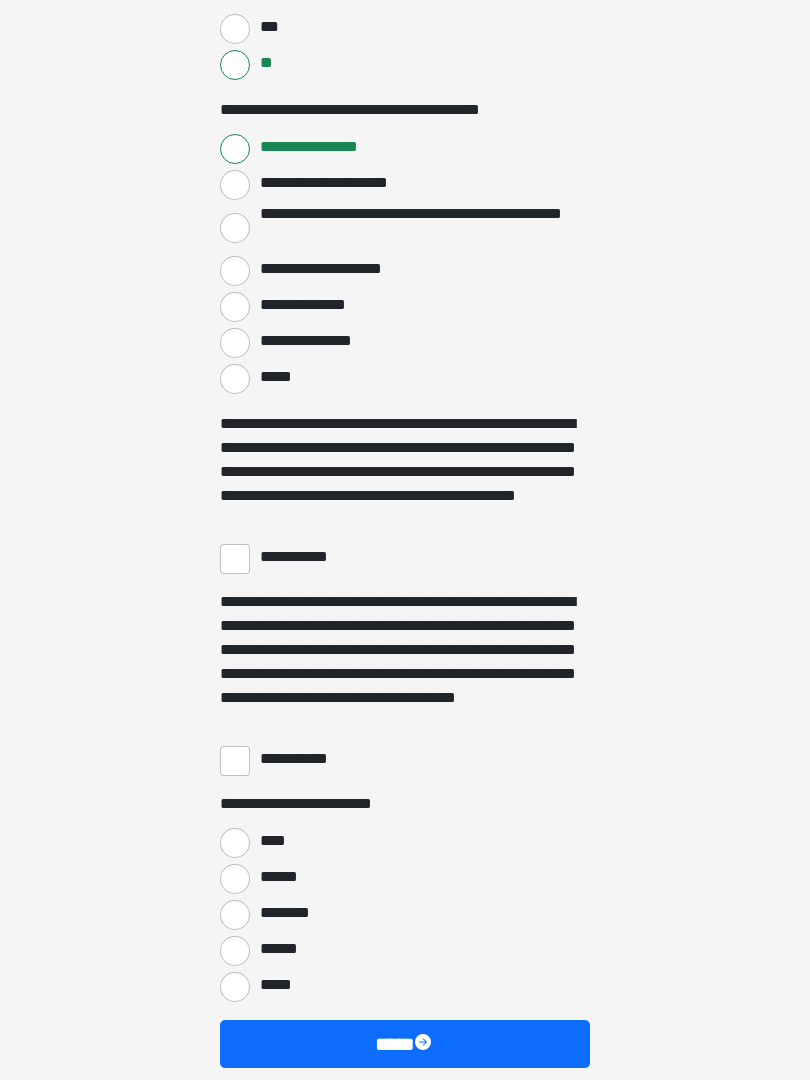 scroll, scrollTop: 3306, scrollLeft: 0, axis: vertical 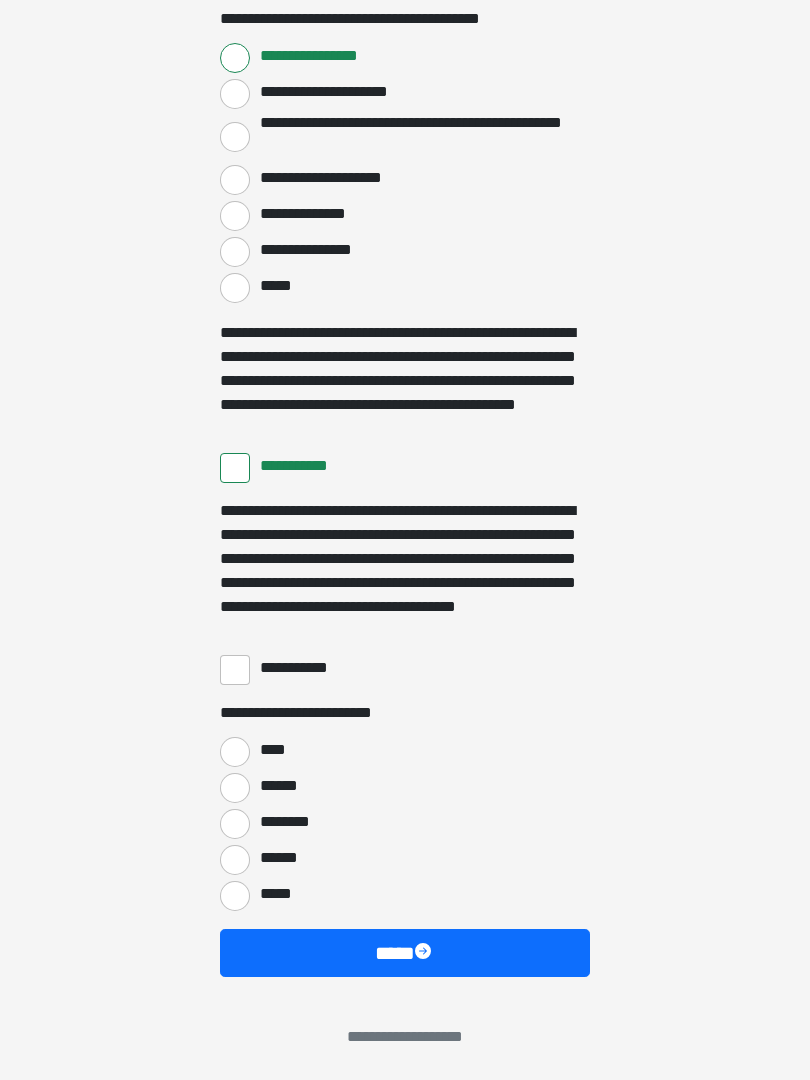 click on "**********" at bounding box center (235, 670) 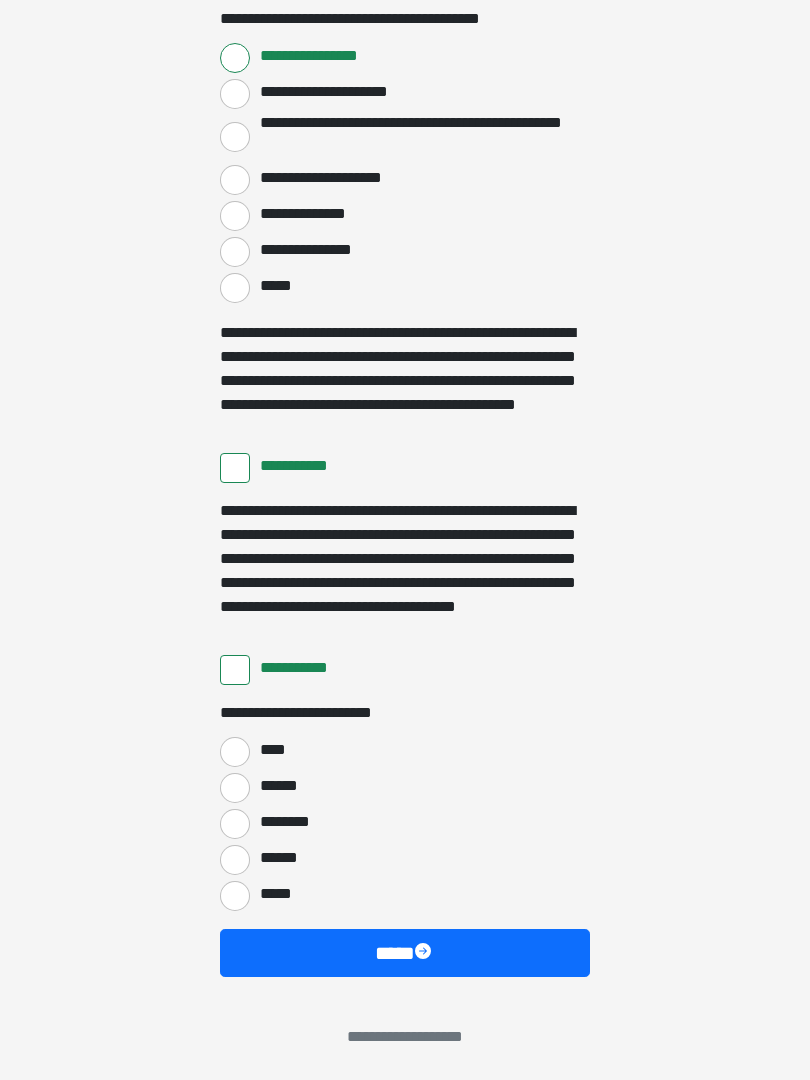 click on "****" at bounding box center [235, 752] 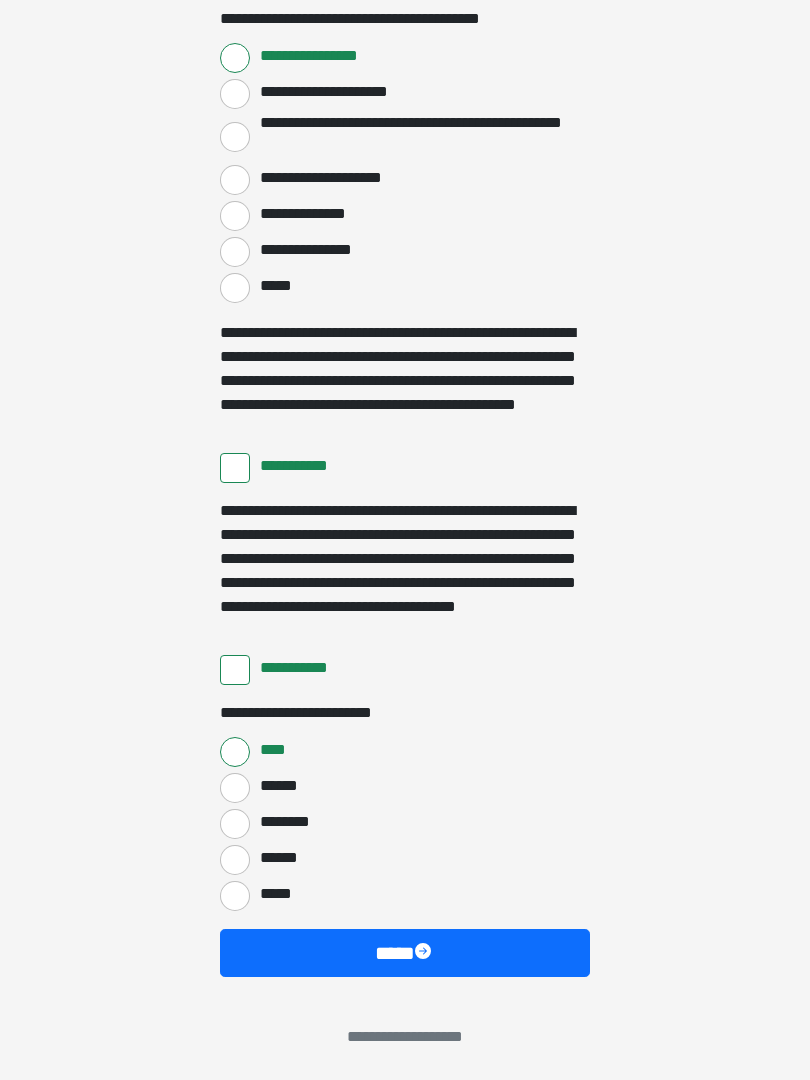click on "****" at bounding box center [405, 953] 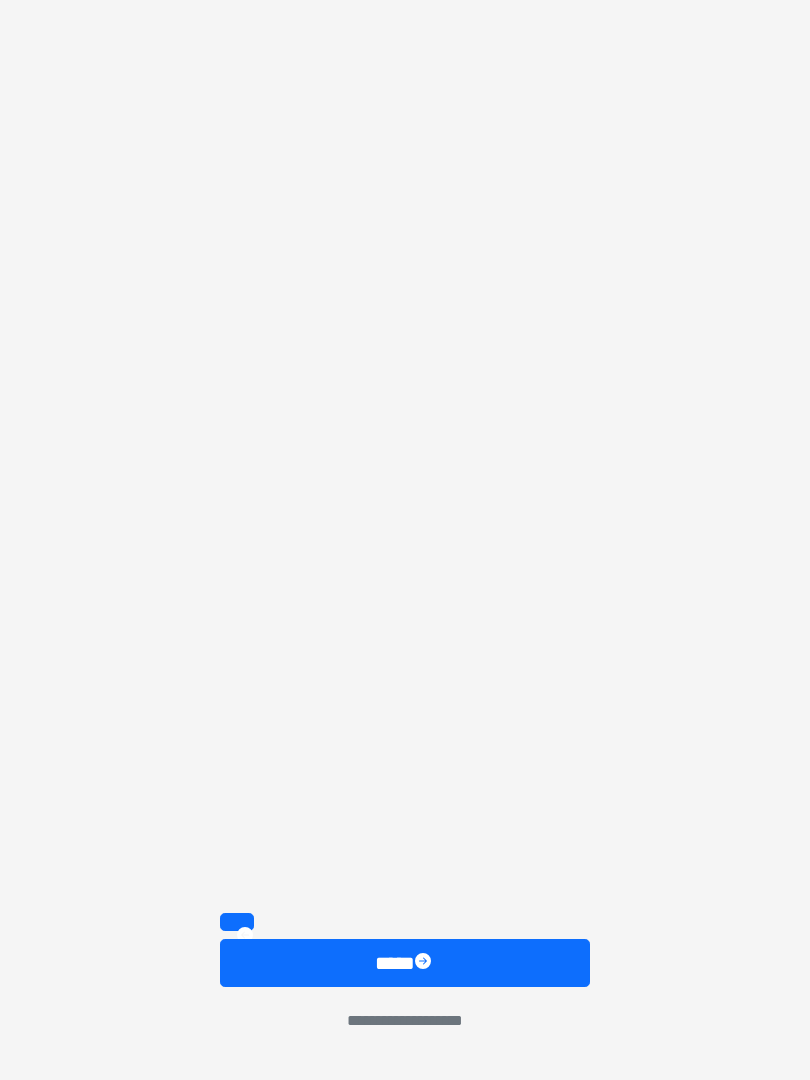 scroll, scrollTop: 2419, scrollLeft: 0, axis: vertical 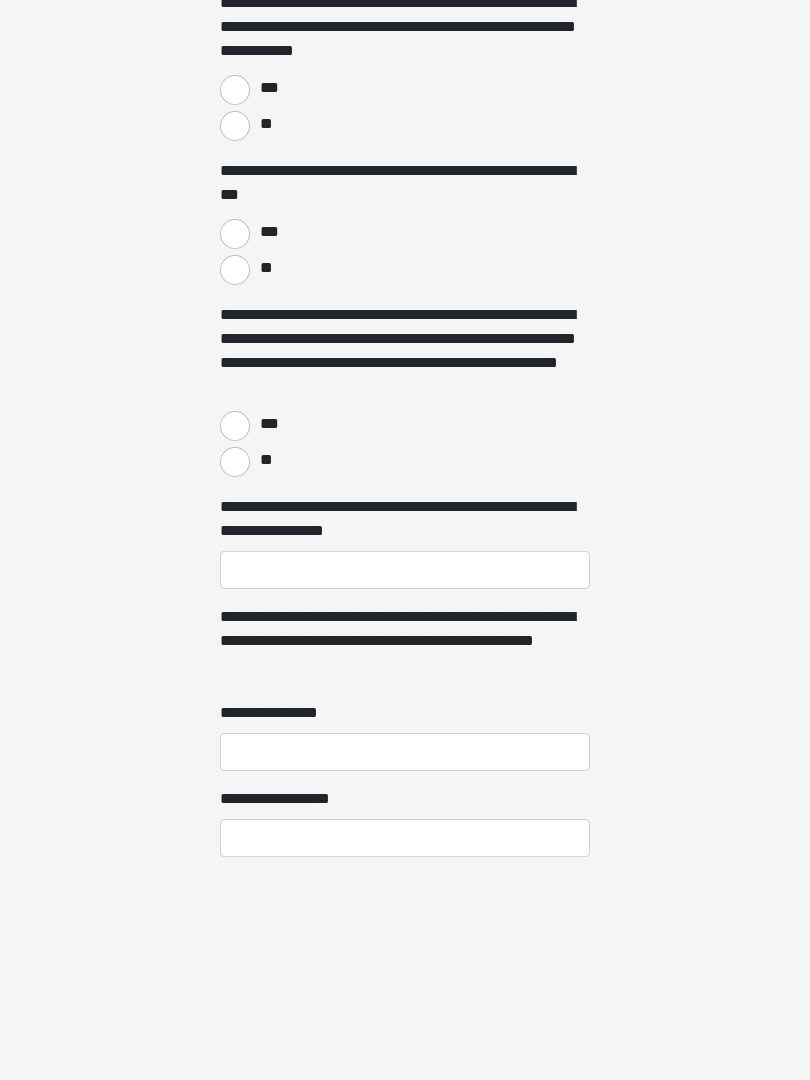 click on "**********" at bounding box center (405, -1879) 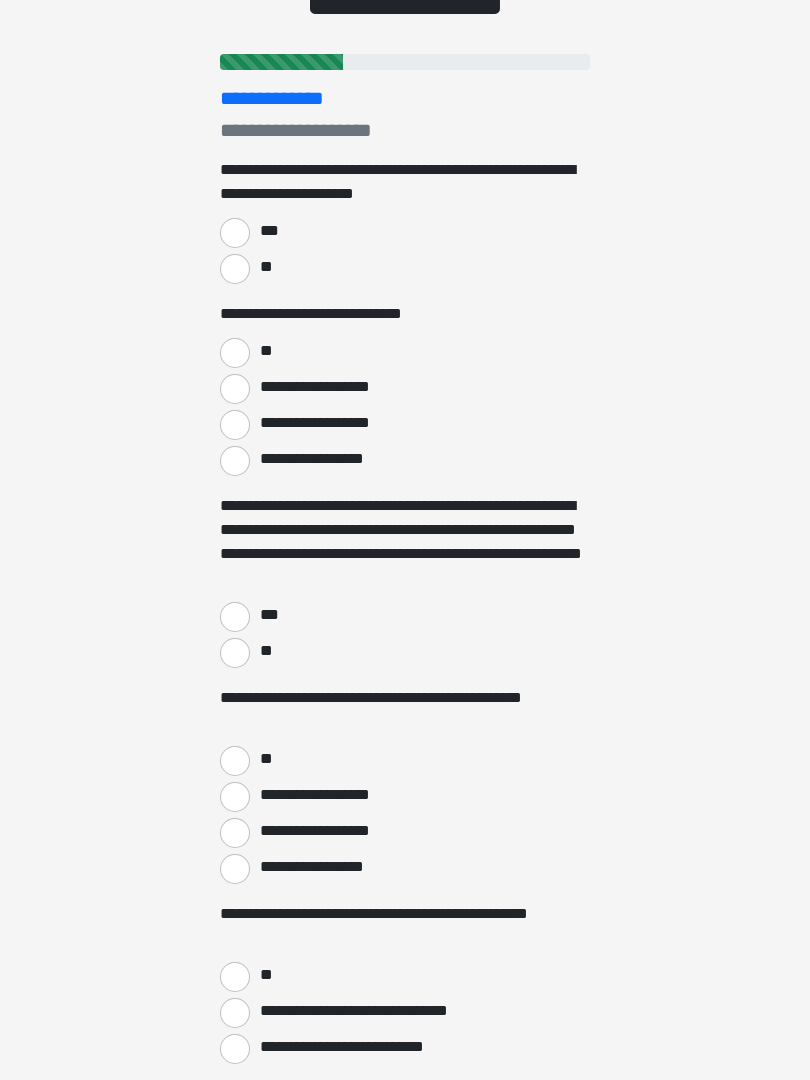 scroll, scrollTop: 0, scrollLeft: 0, axis: both 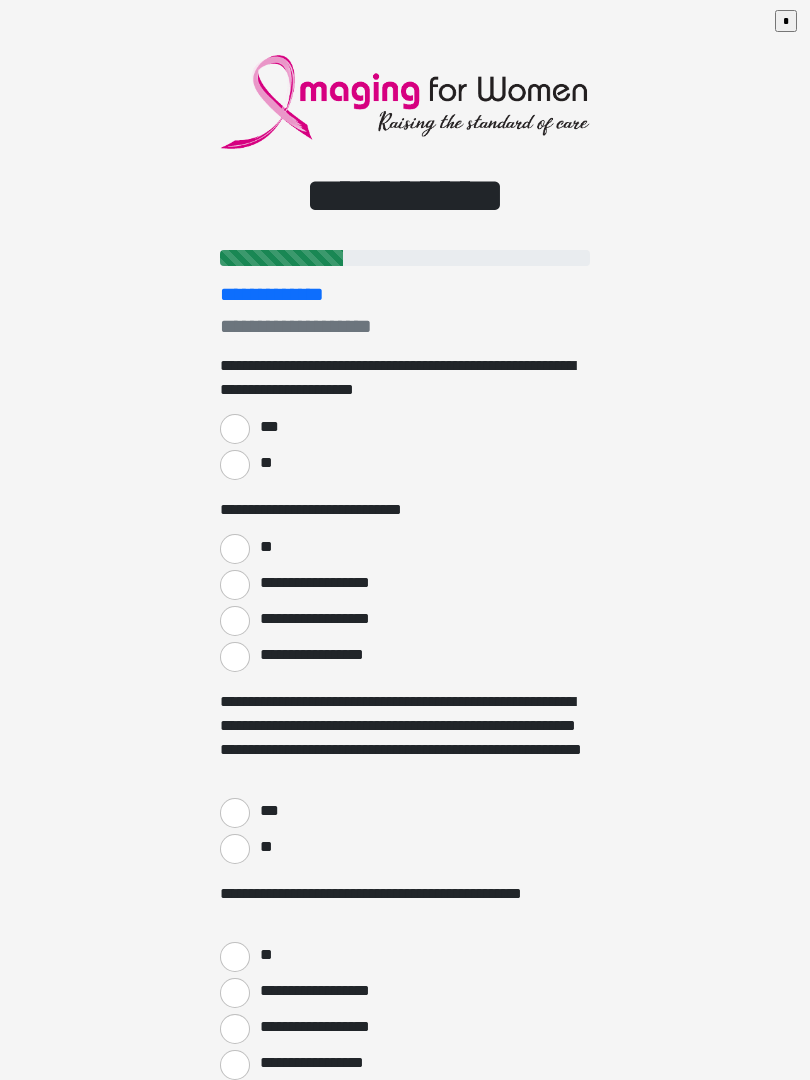 click on "***" at bounding box center [235, 429] 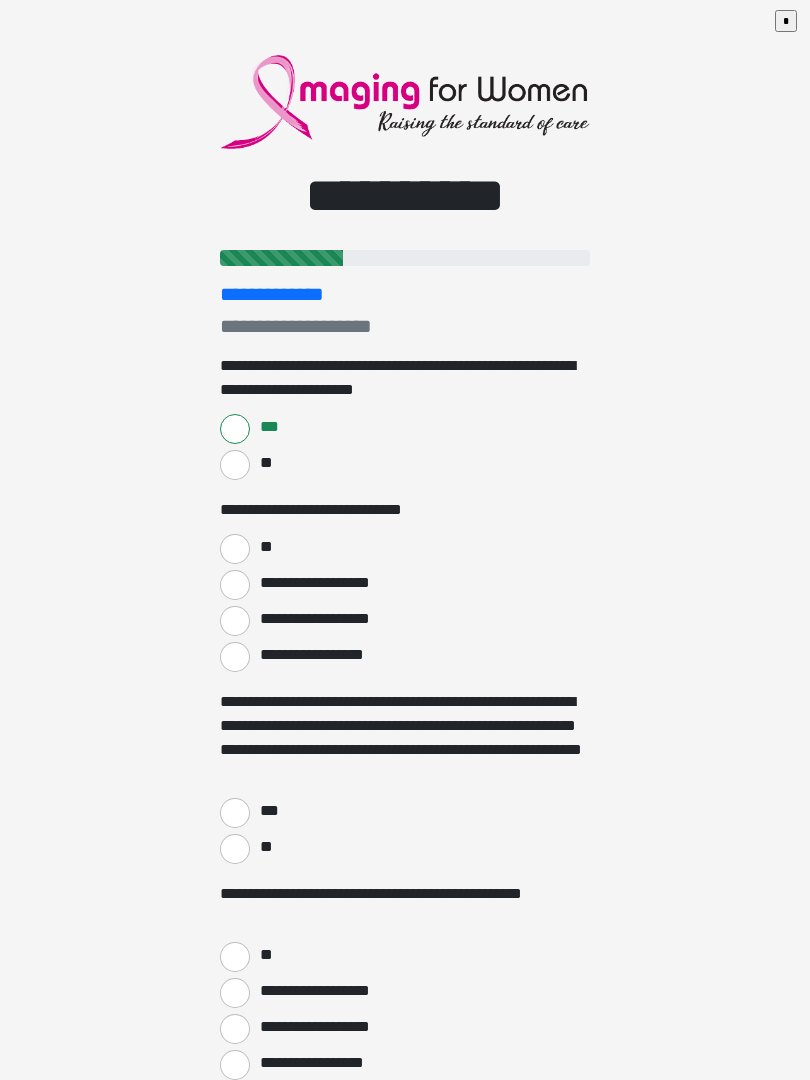 click on "**********" at bounding box center (235, 585) 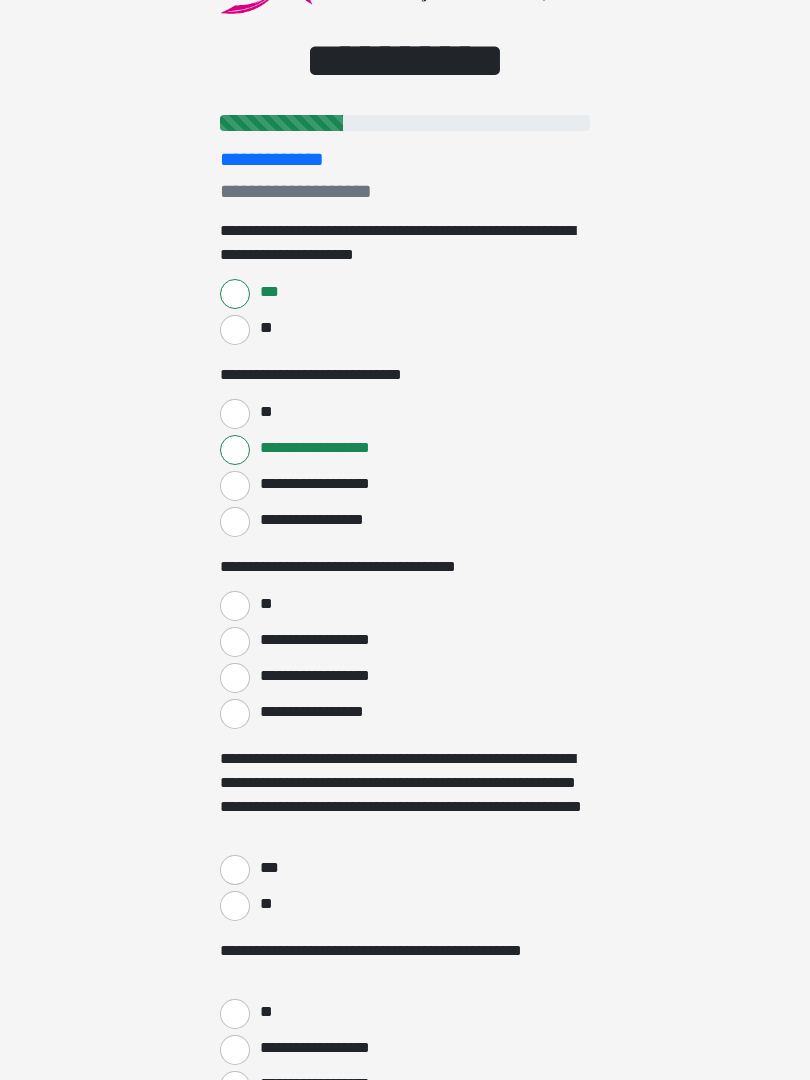 scroll, scrollTop: 135, scrollLeft: 0, axis: vertical 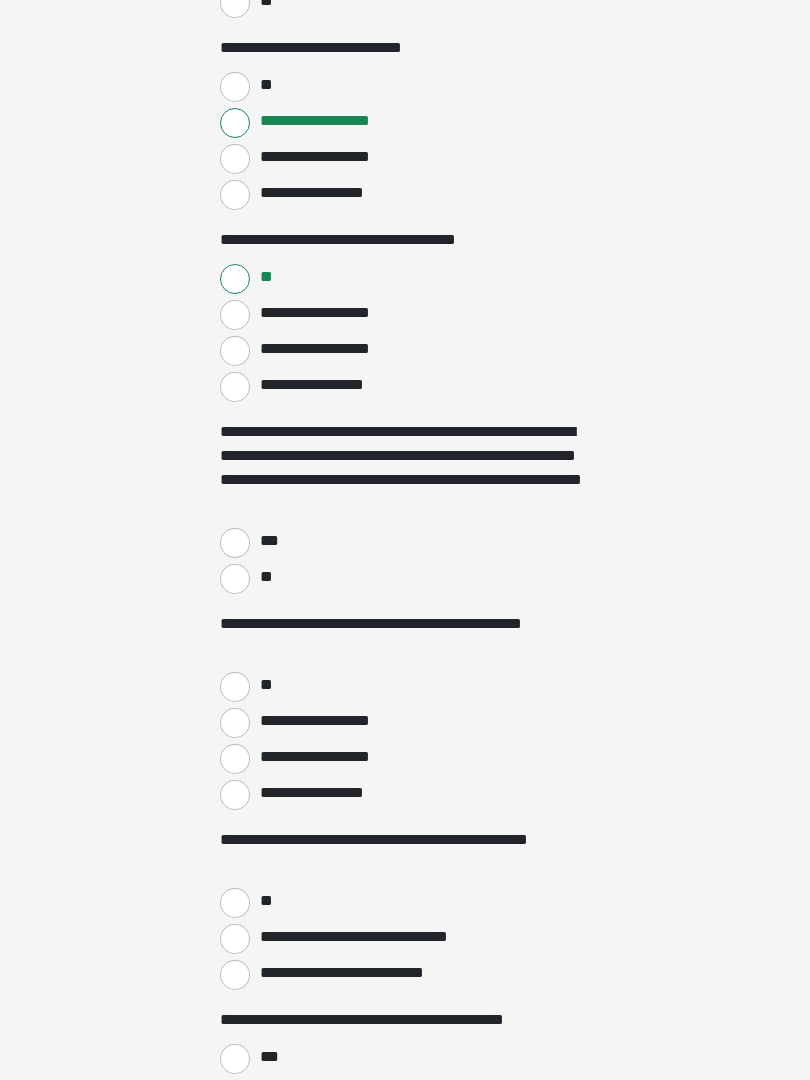 click on "***" at bounding box center [235, 543] 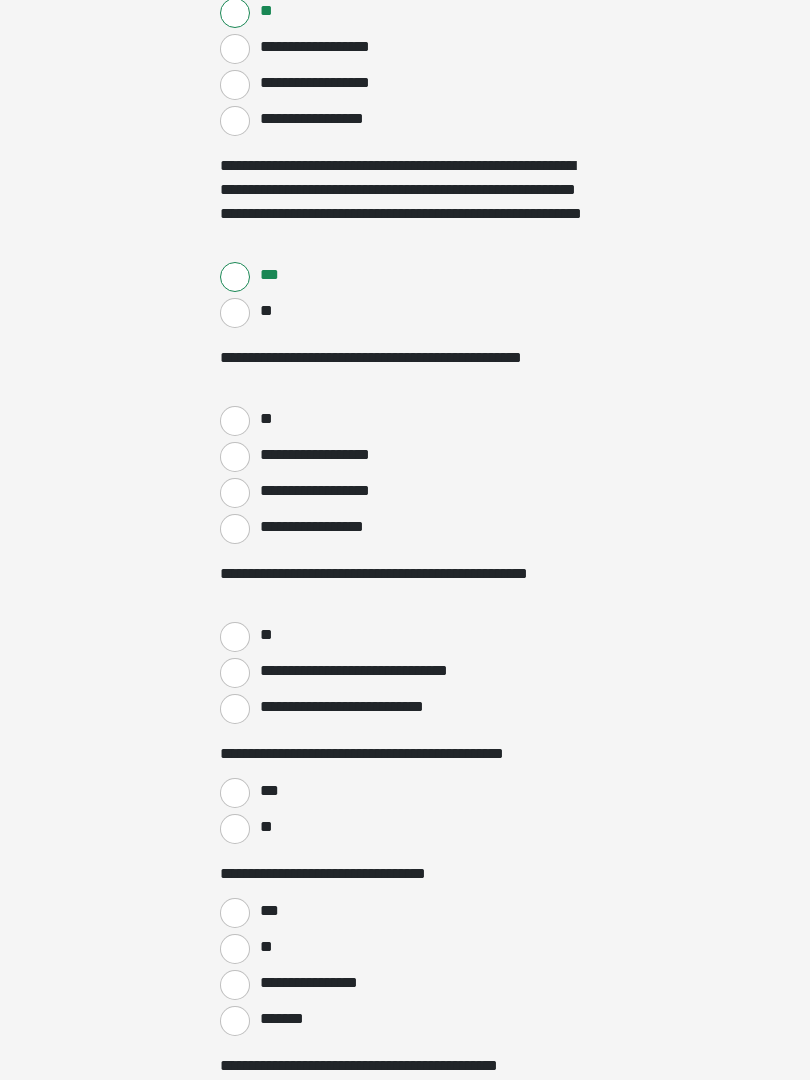 click on "**" at bounding box center (235, 421) 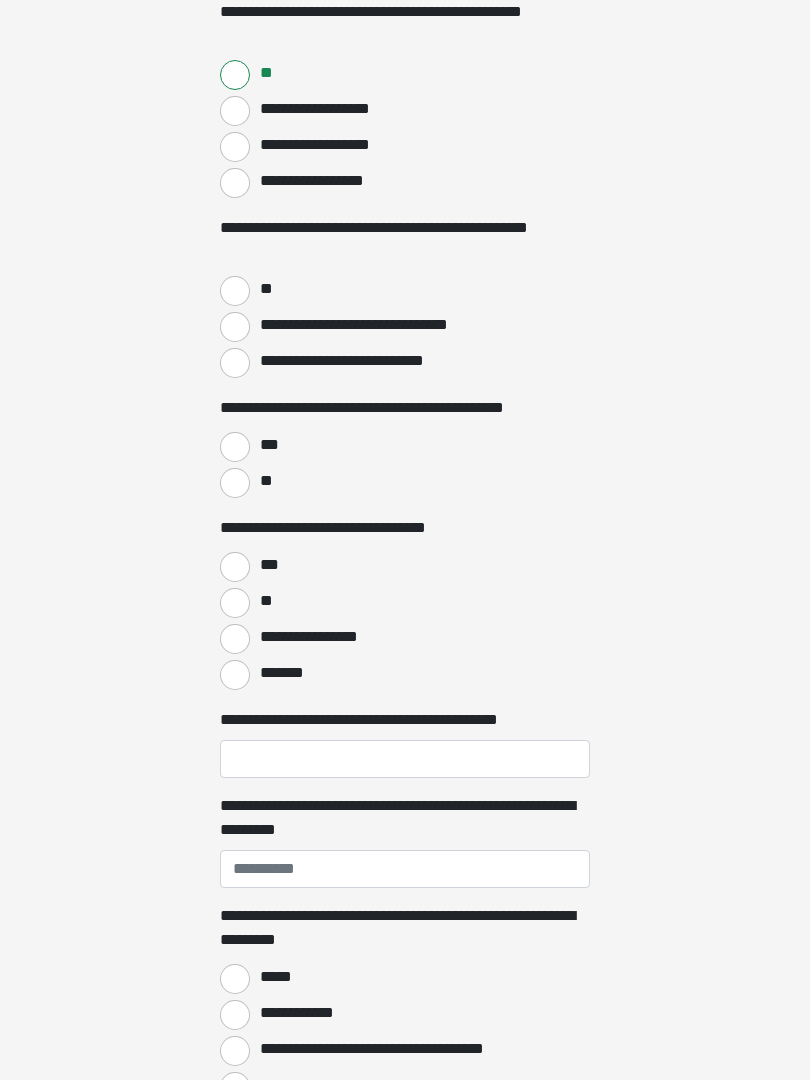 scroll, scrollTop: 1074, scrollLeft: 0, axis: vertical 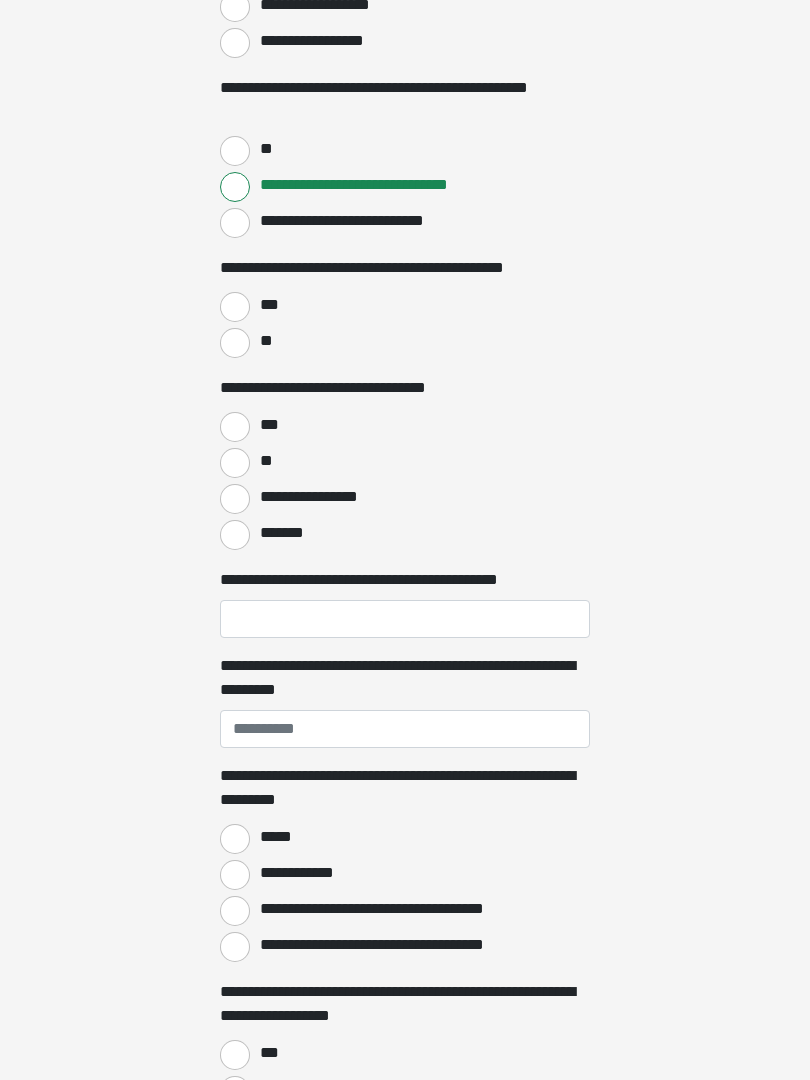 click on "**" at bounding box center (235, 343) 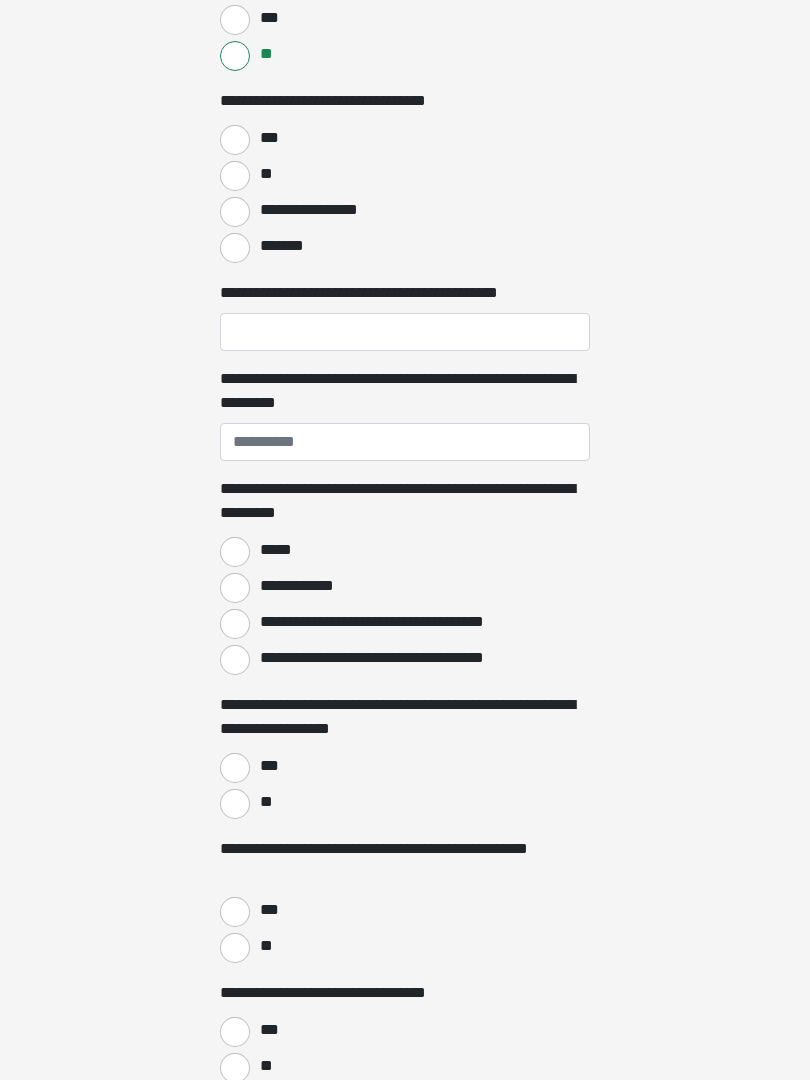 scroll, scrollTop: 1501, scrollLeft: 0, axis: vertical 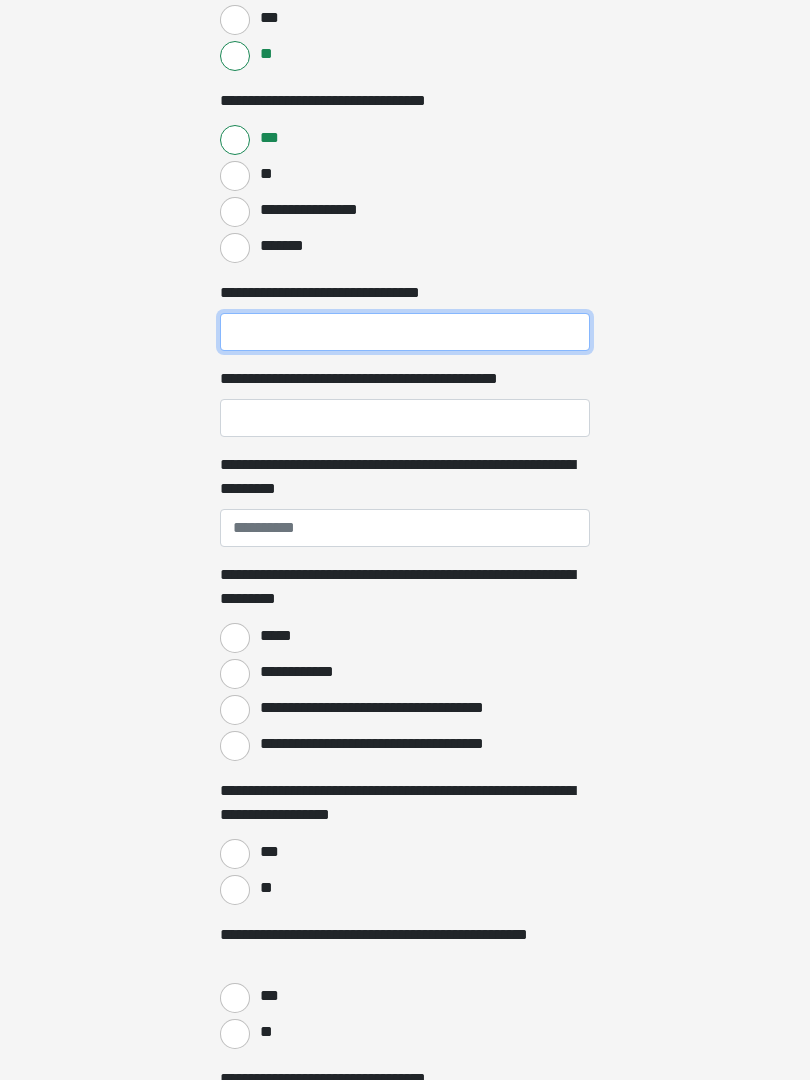 click on "**********" at bounding box center [405, 332] 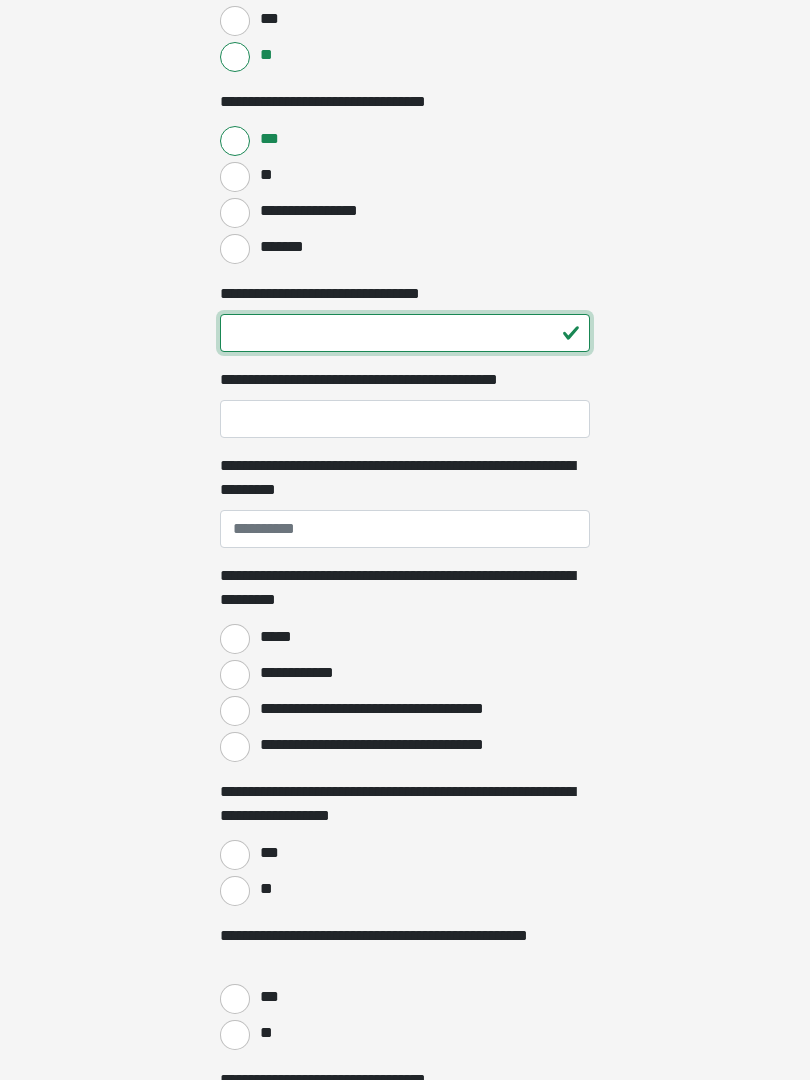 type on "**" 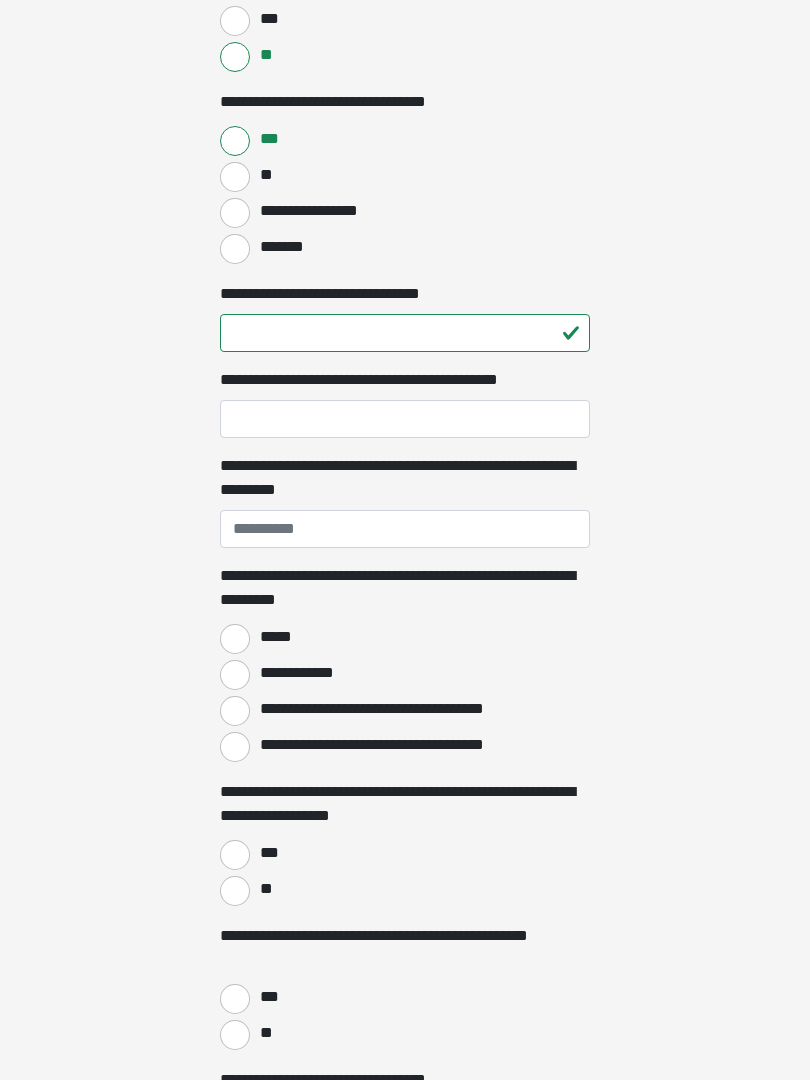 click on "**********" at bounding box center [405, 419] 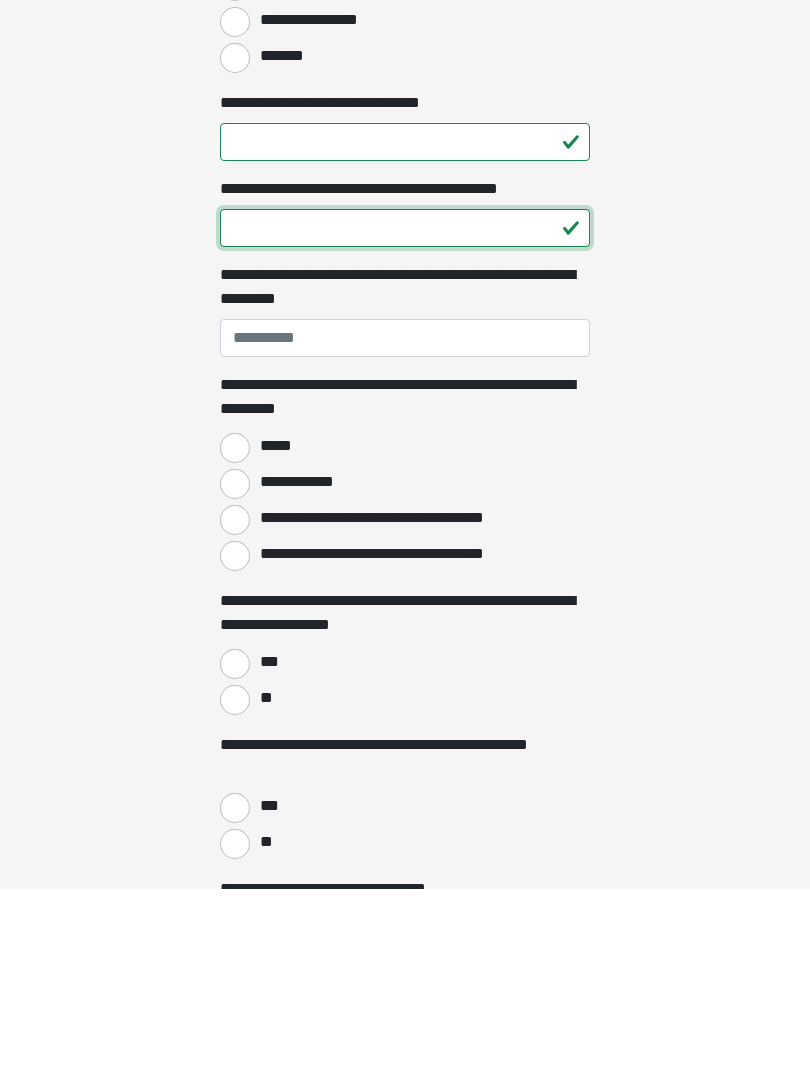 type on "**" 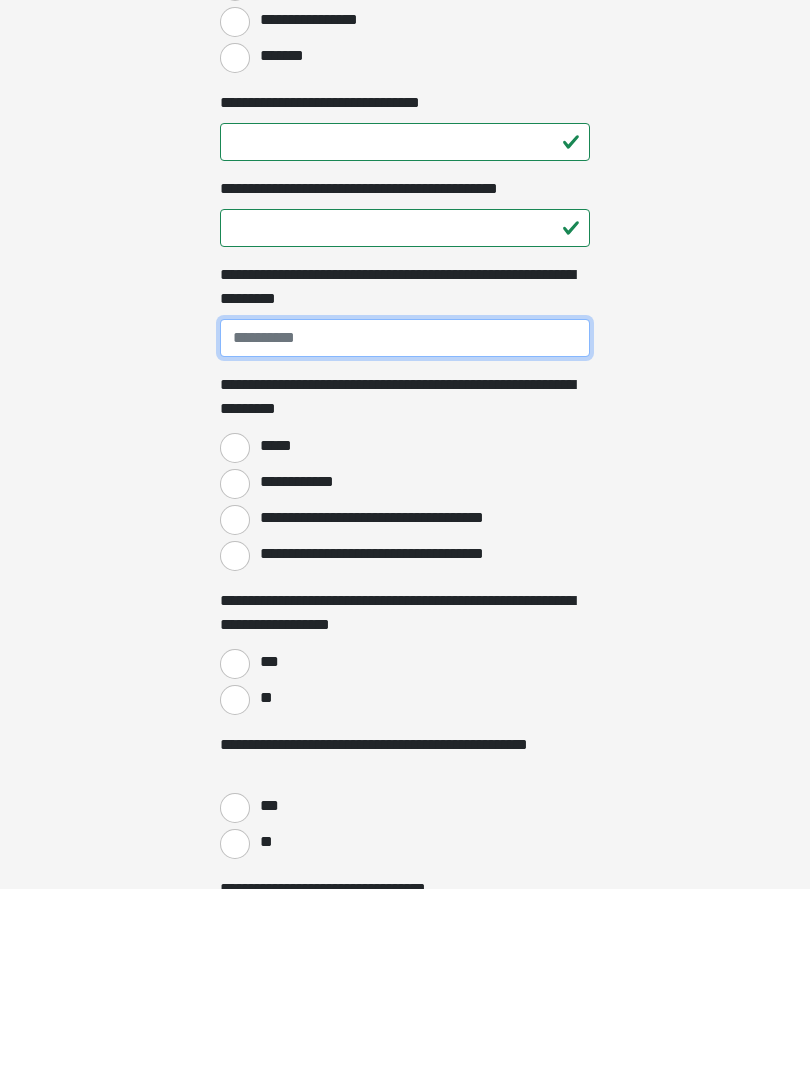 click on "**********" at bounding box center [405, 529] 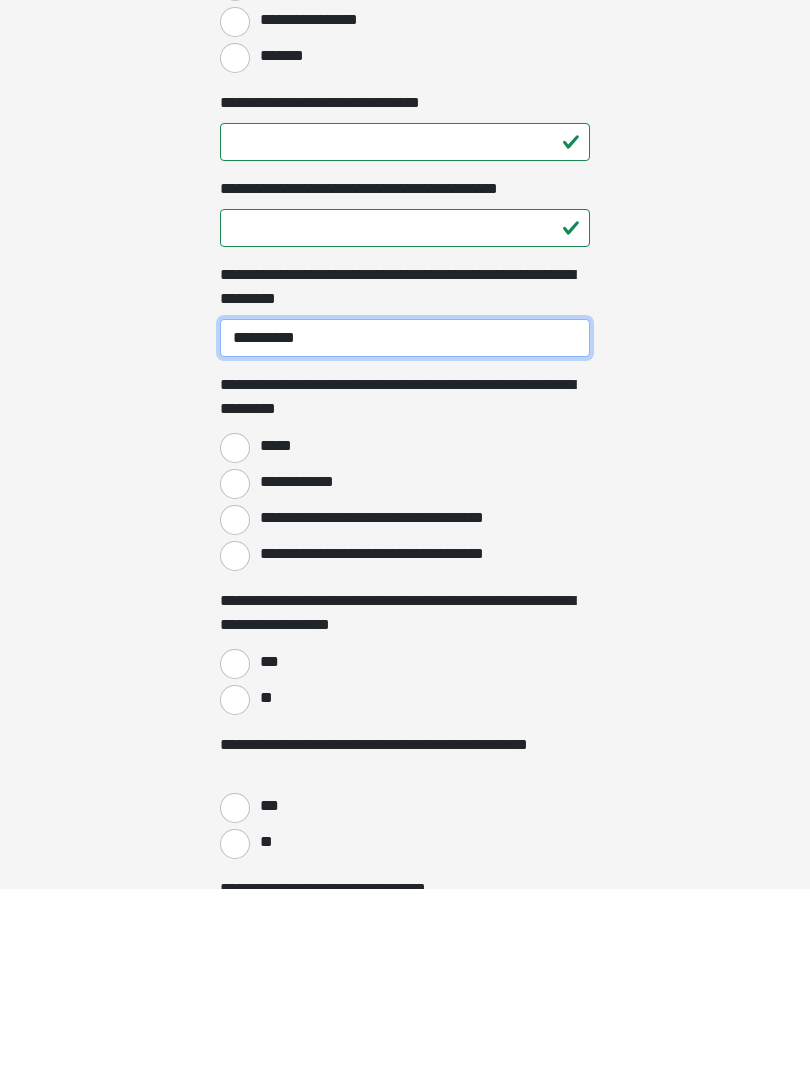 type on "**********" 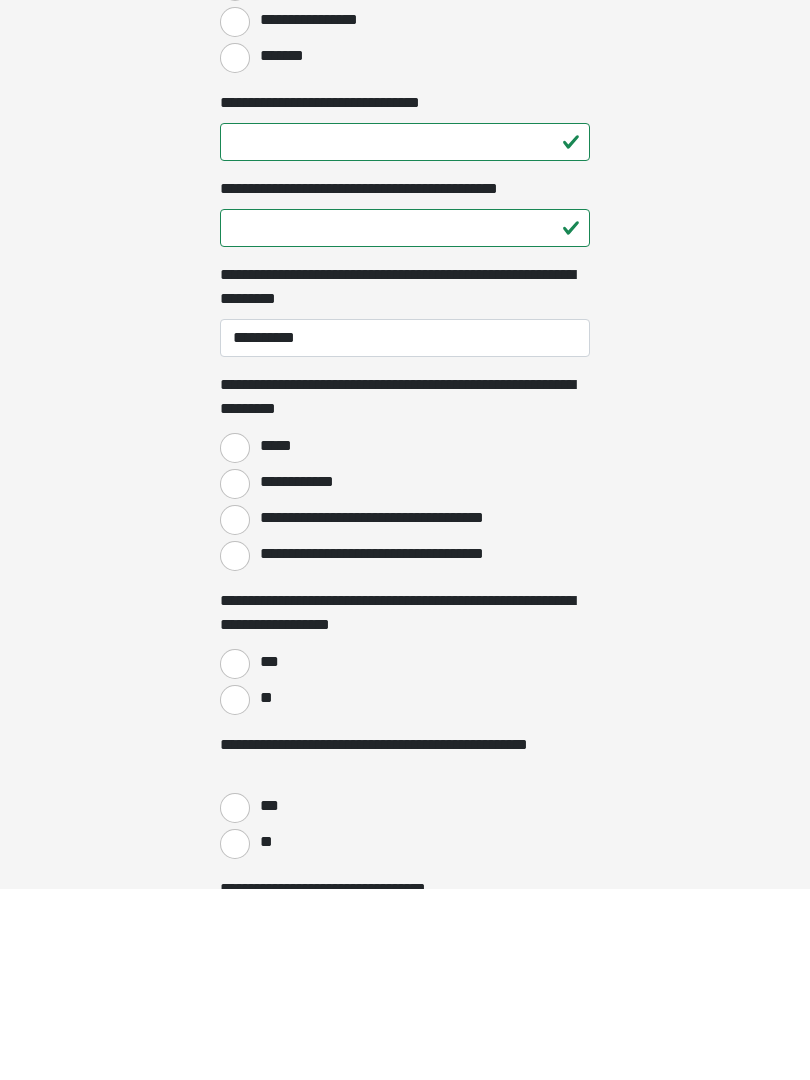 click on "**********" at bounding box center (235, 711) 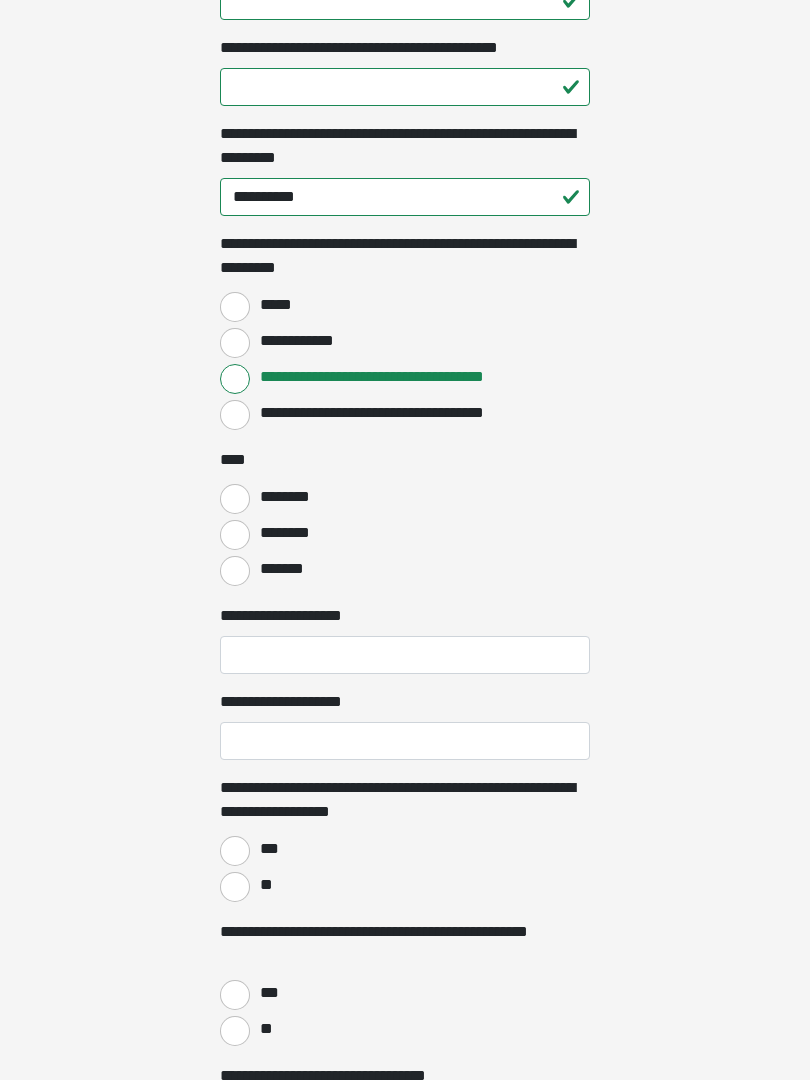 scroll, scrollTop: 1832, scrollLeft: 0, axis: vertical 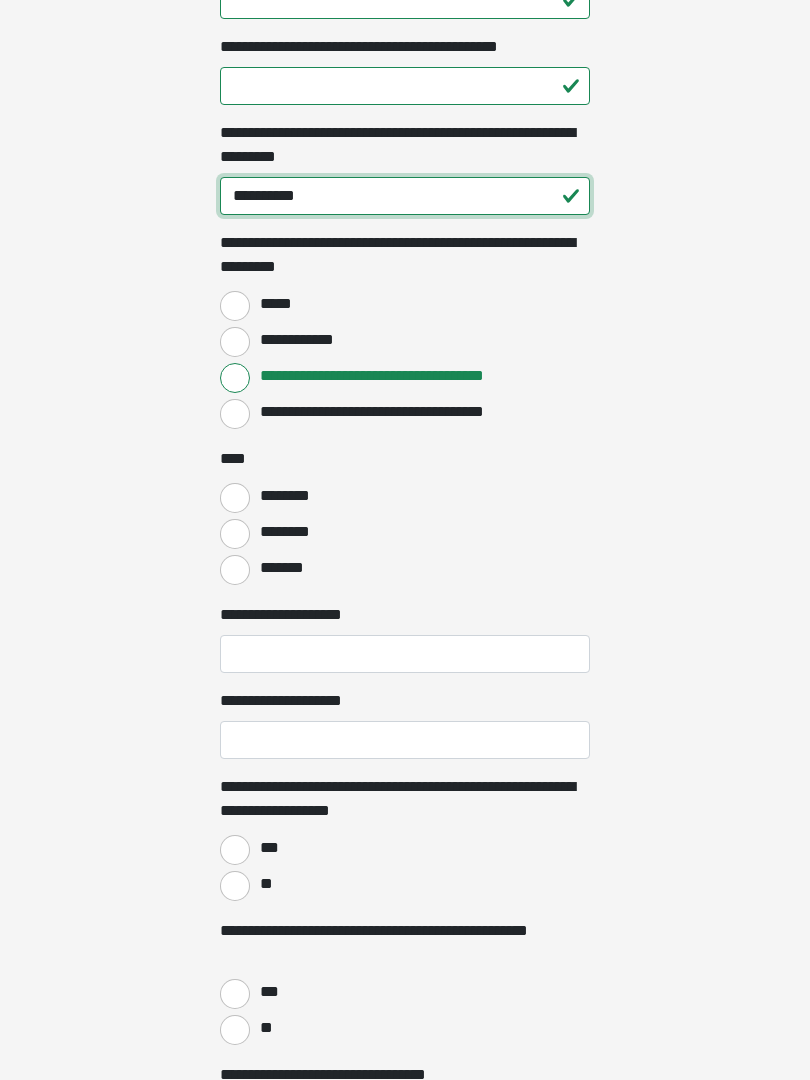 click on "**********" at bounding box center [405, 197] 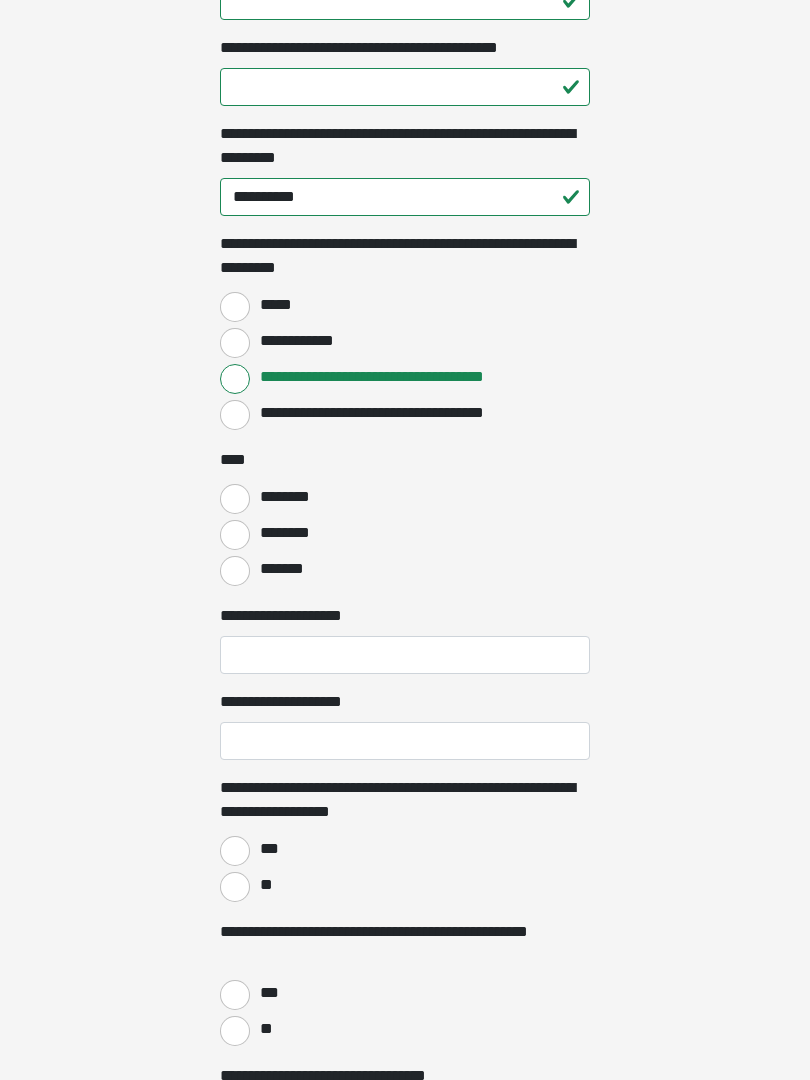 click on "*****" at bounding box center [235, 307] 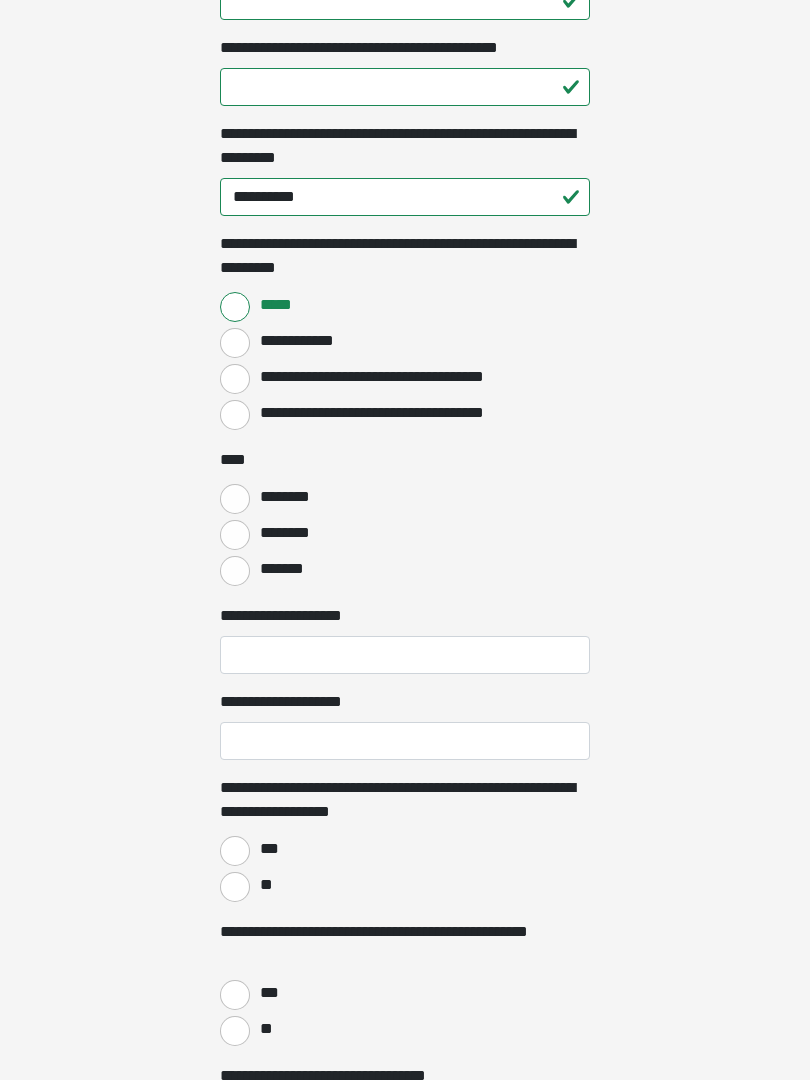 scroll, scrollTop: 1833, scrollLeft: 0, axis: vertical 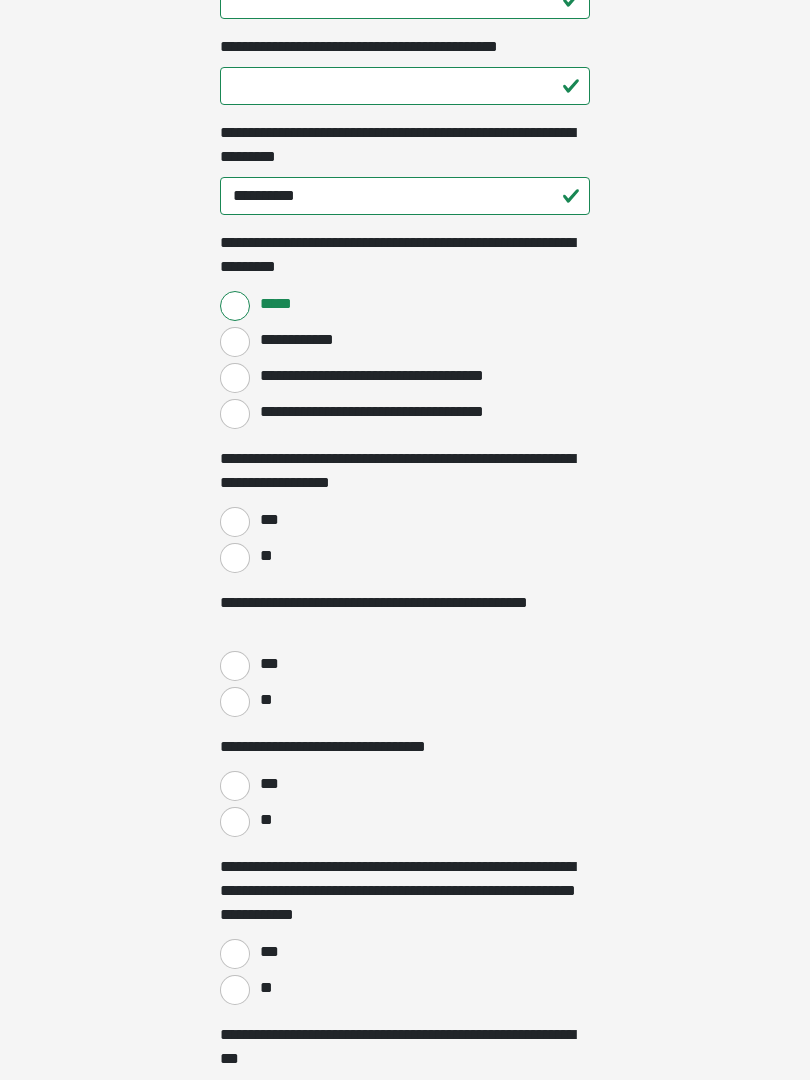 click on "**" at bounding box center (235, 558) 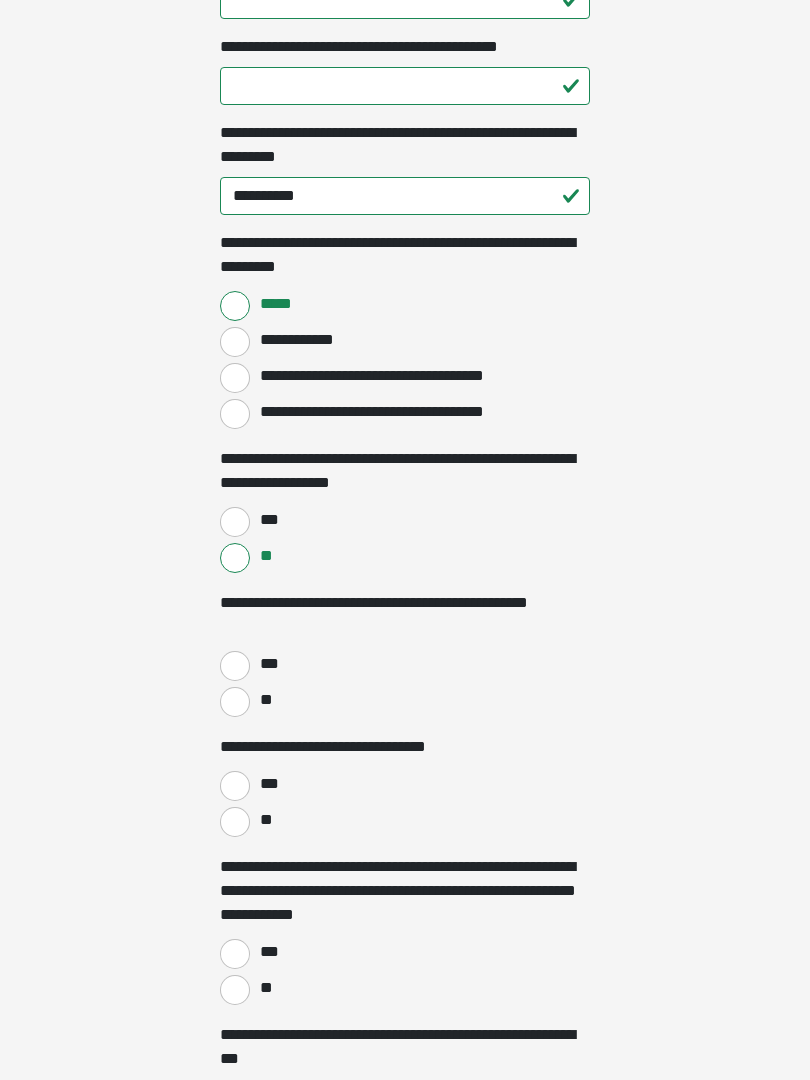 click on "**" at bounding box center [235, 702] 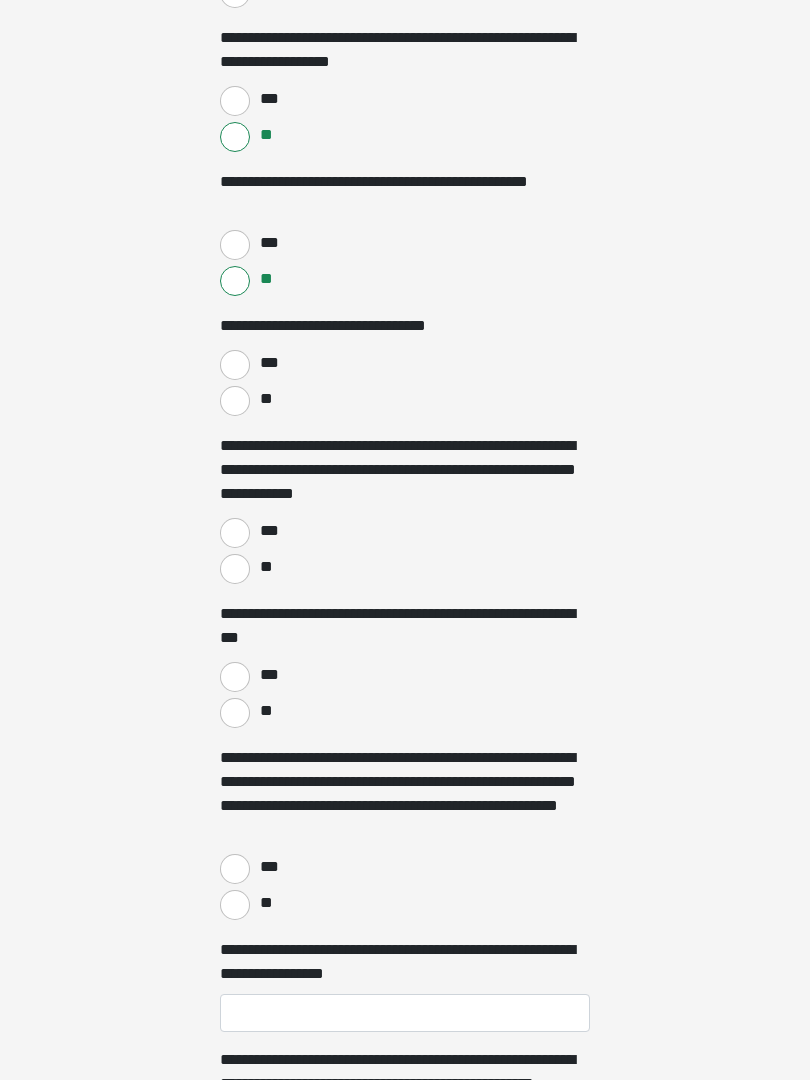 scroll, scrollTop: 2254, scrollLeft: 0, axis: vertical 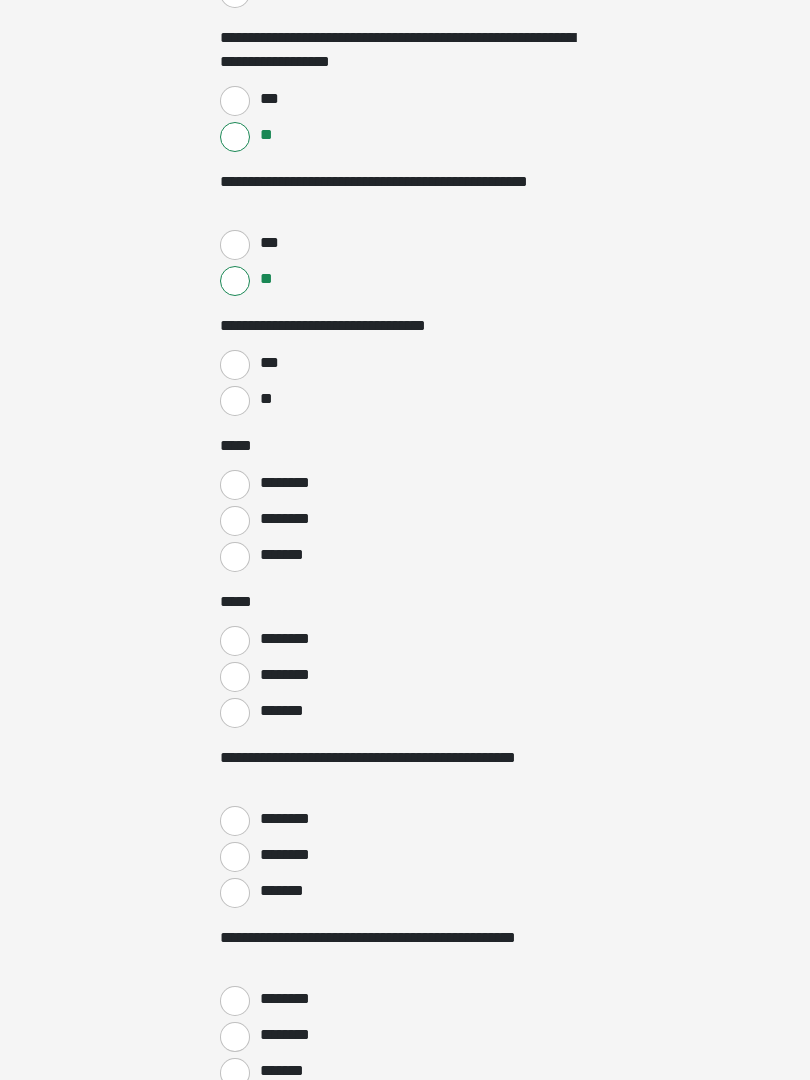 click on "**" at bounding box center [235, 401] 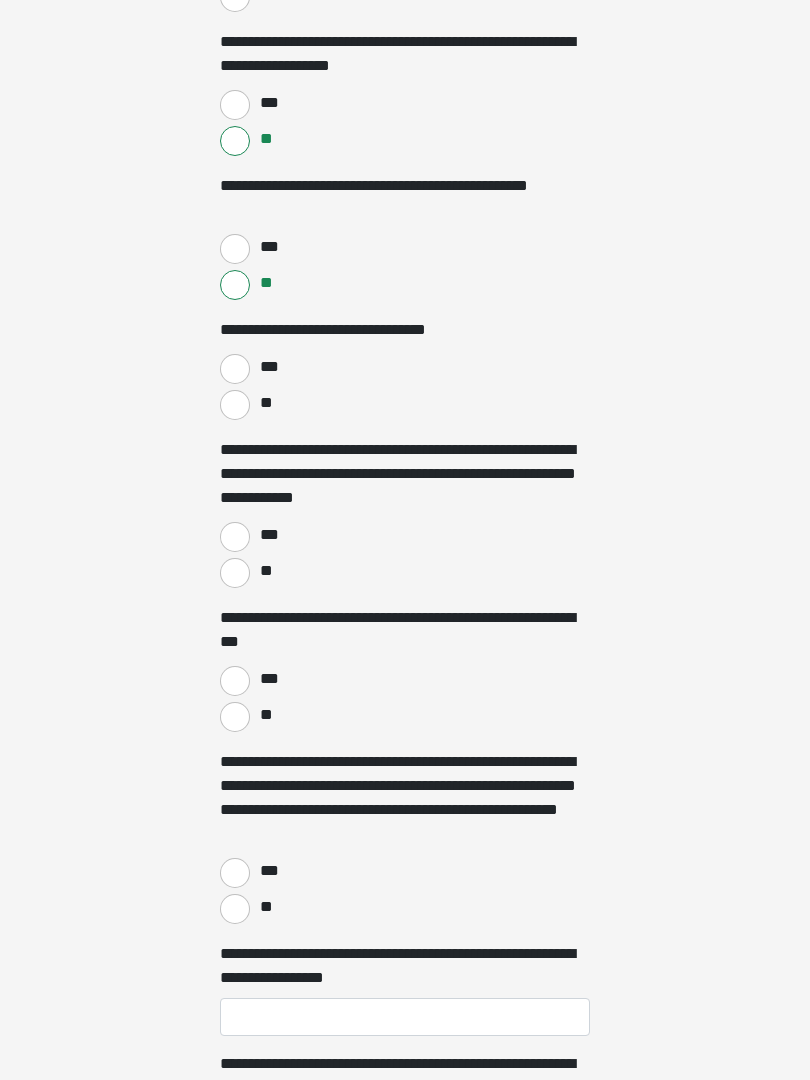 scroll, scrollTop: 2250, scrollLeft: 0, axis: vertical 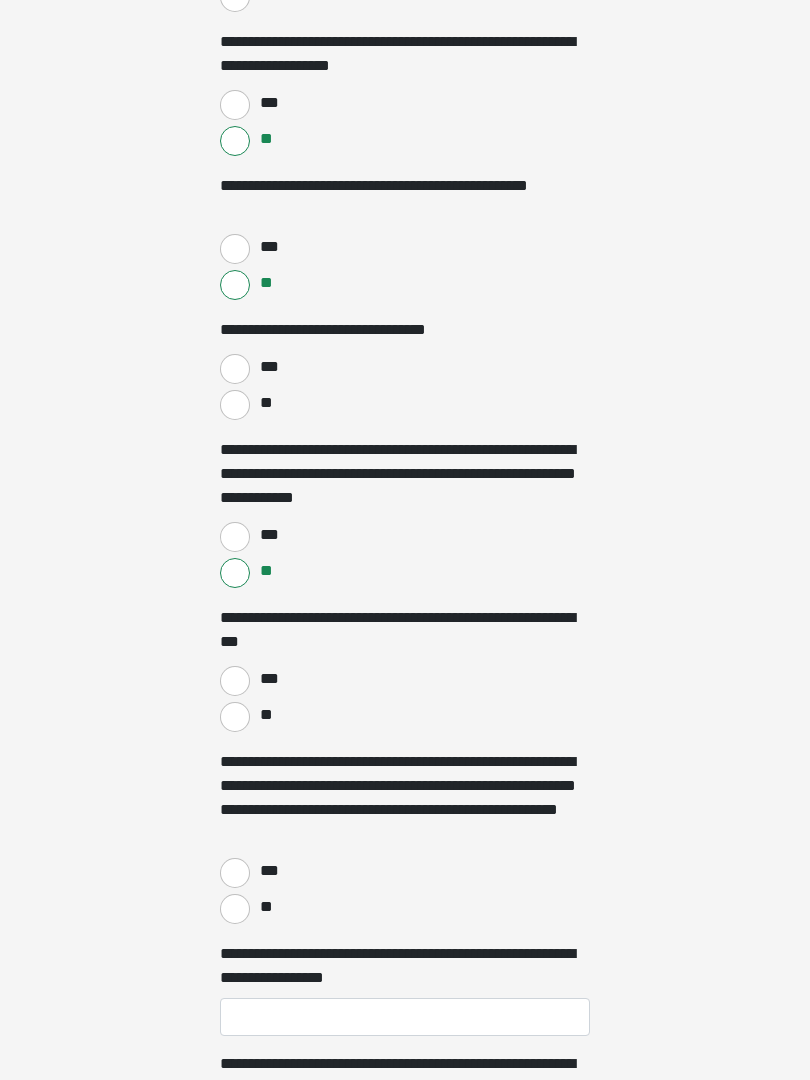 click on "***" at bounding box center [235, 681] 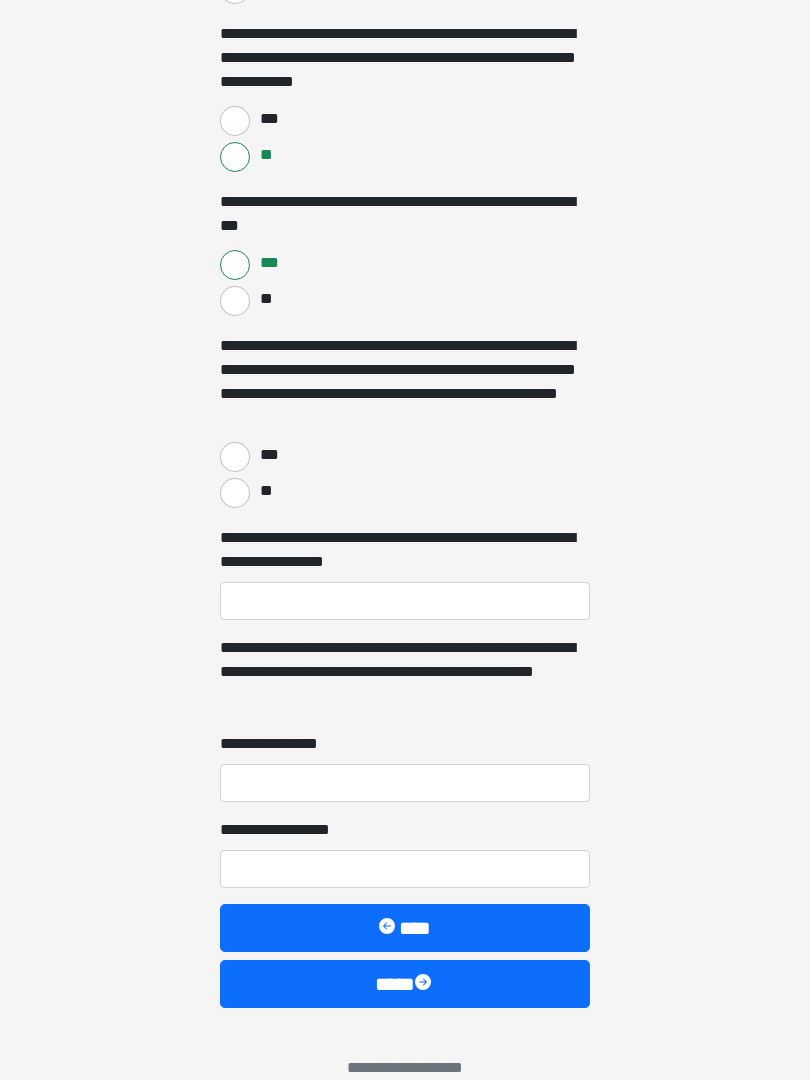 scroll, scrollTop: 2666, scrollLeft: 0, axis: vertical 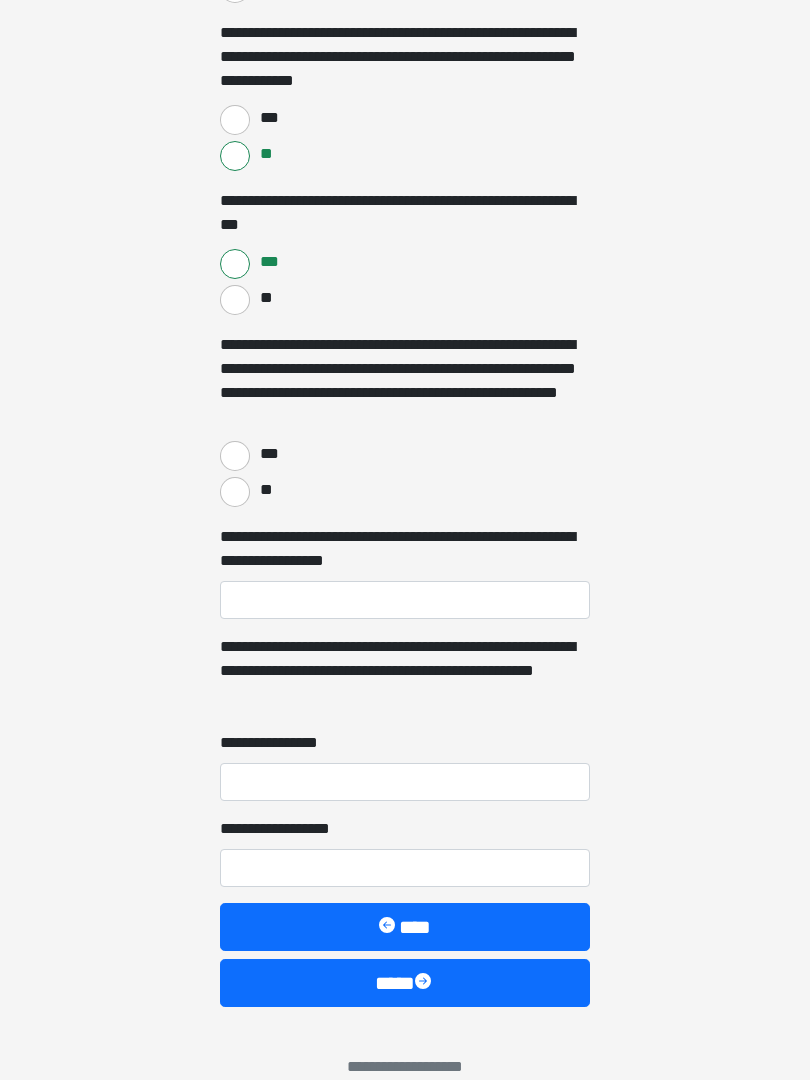 click on "**" at bounding box center (235, 492) 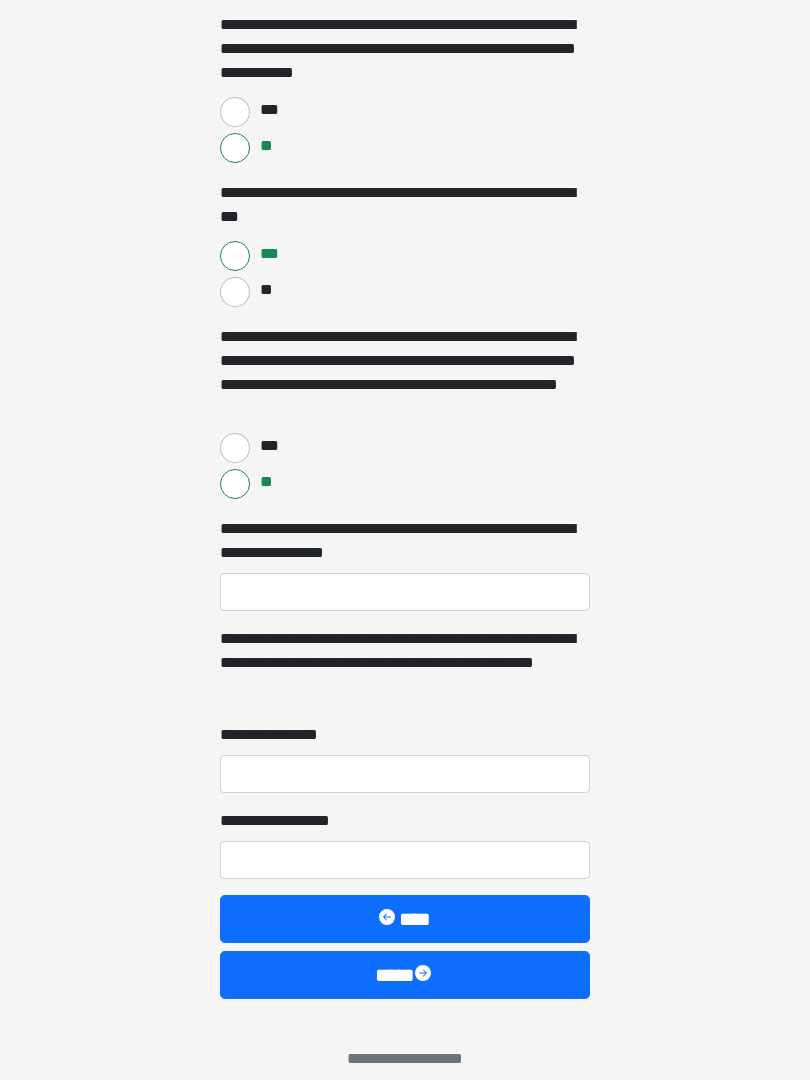scroll, scrollTop: 2697, scrollLeft: 0, axis: vertical 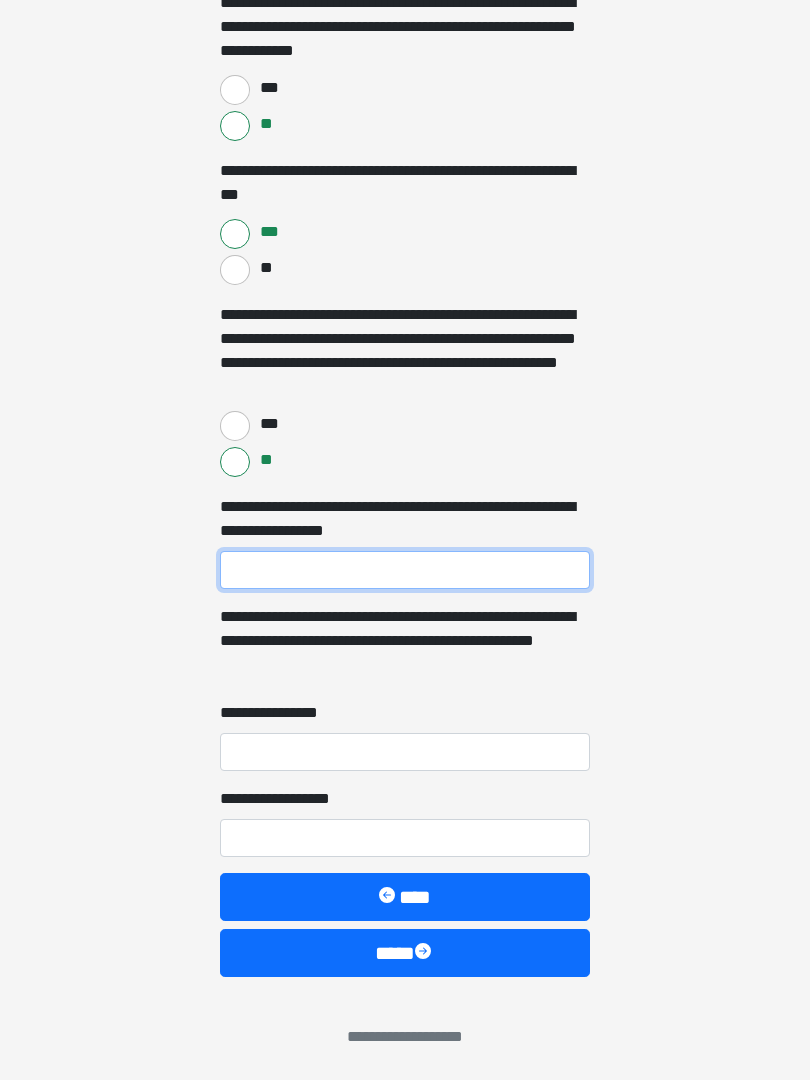 click on "**********" at bounding box center [405, 570] 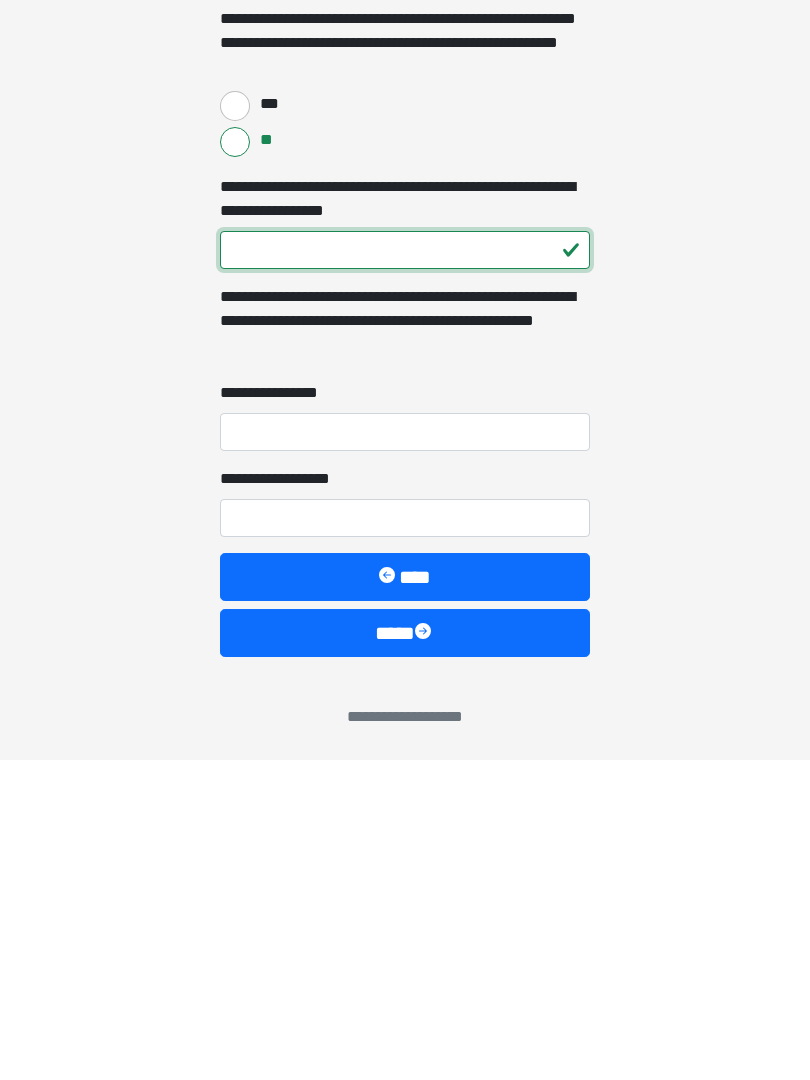 type on "***" 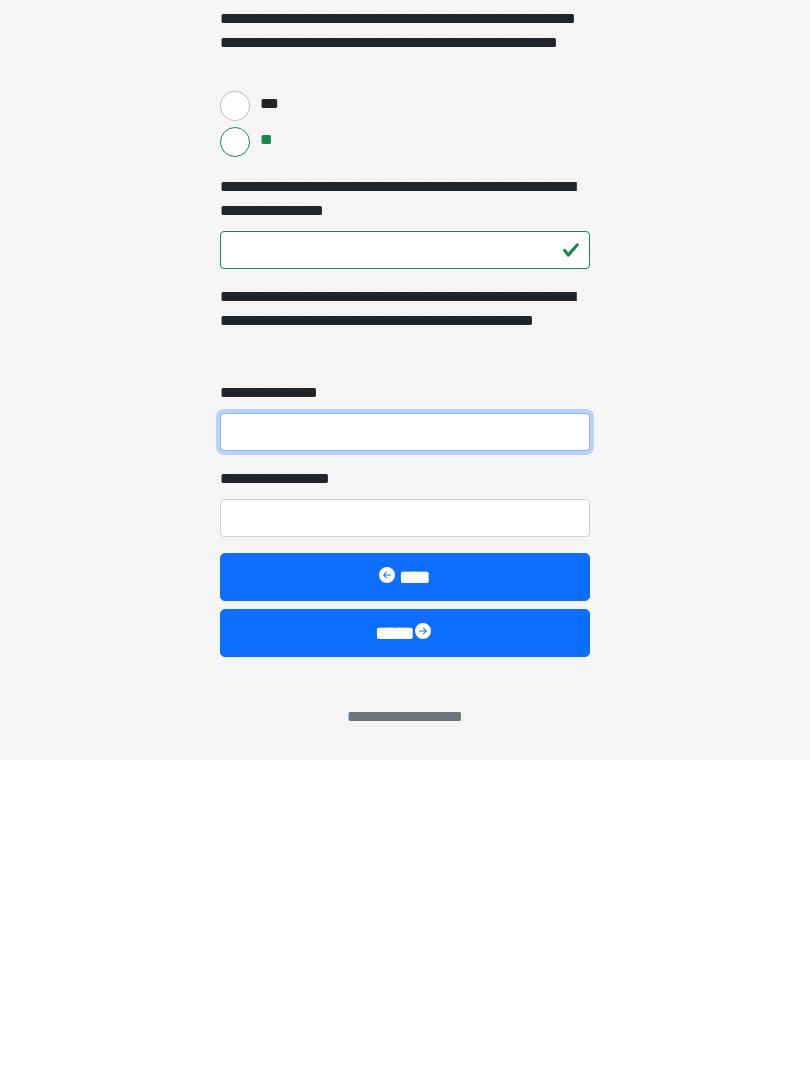 click on "**********" at bounding box center (405, 752) 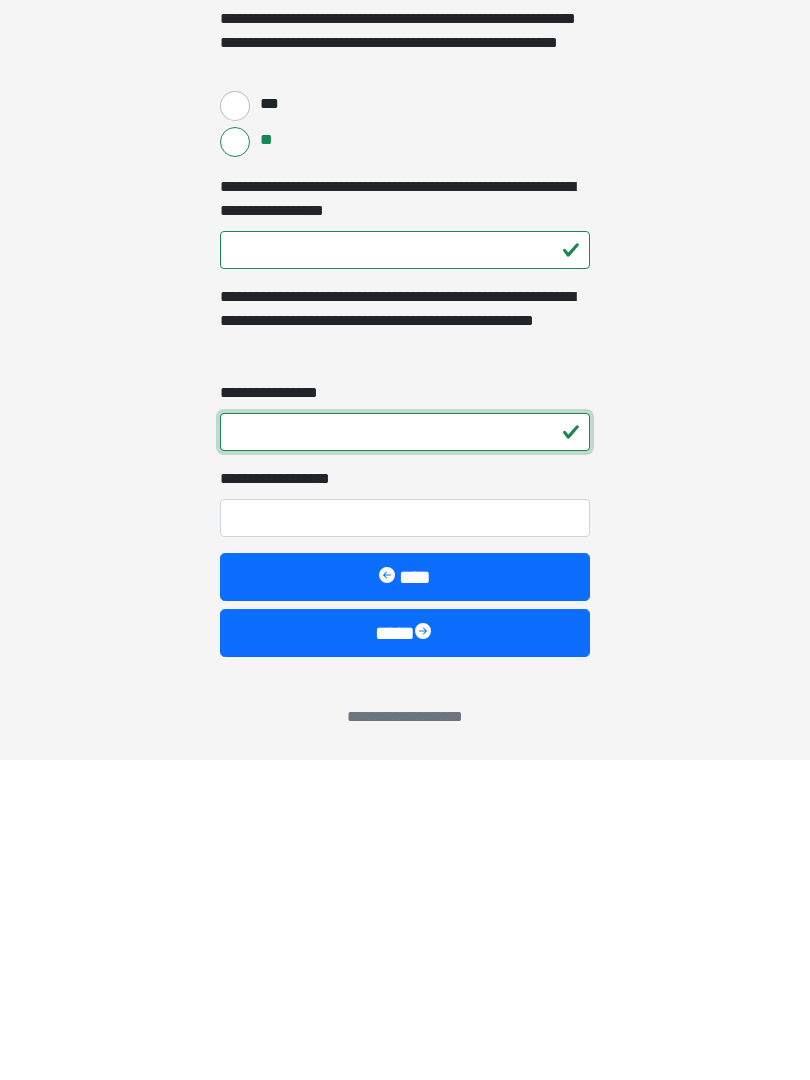 type on "*" 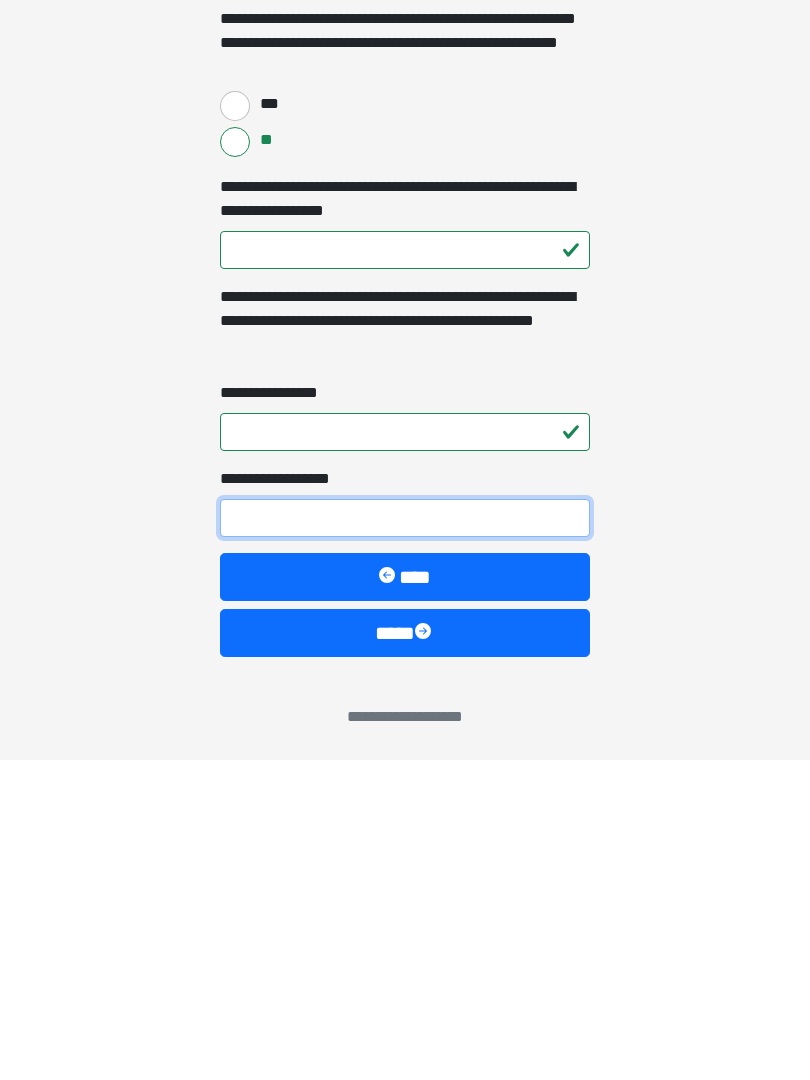 click on "**********" at bounding box center (405, 838) 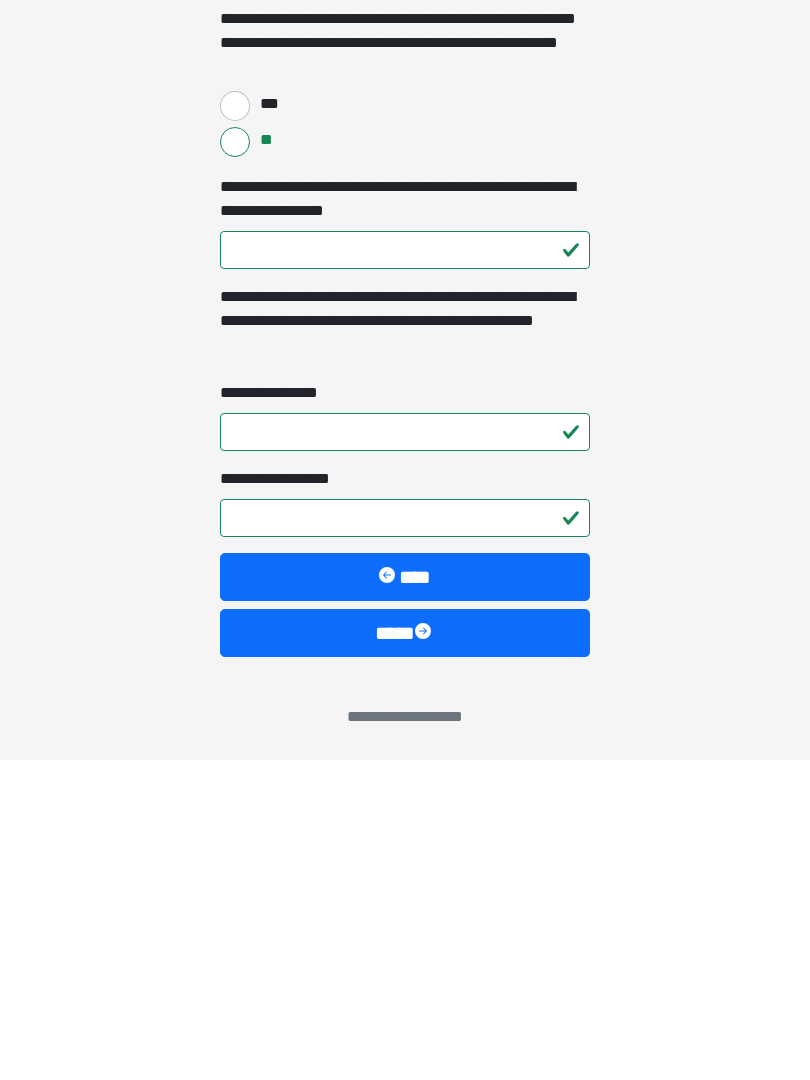 click on "****" at bounding box center [405, 953] 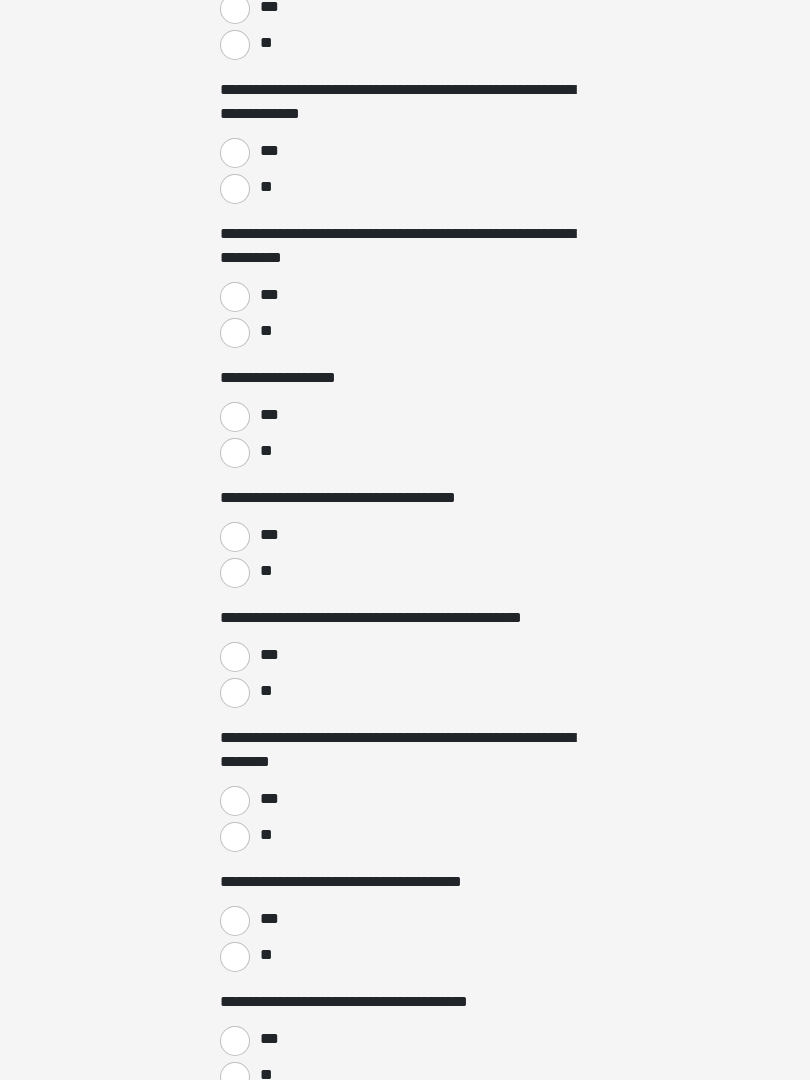 scroll, scrollTop: 0, scrollLeft: 0, axis: both 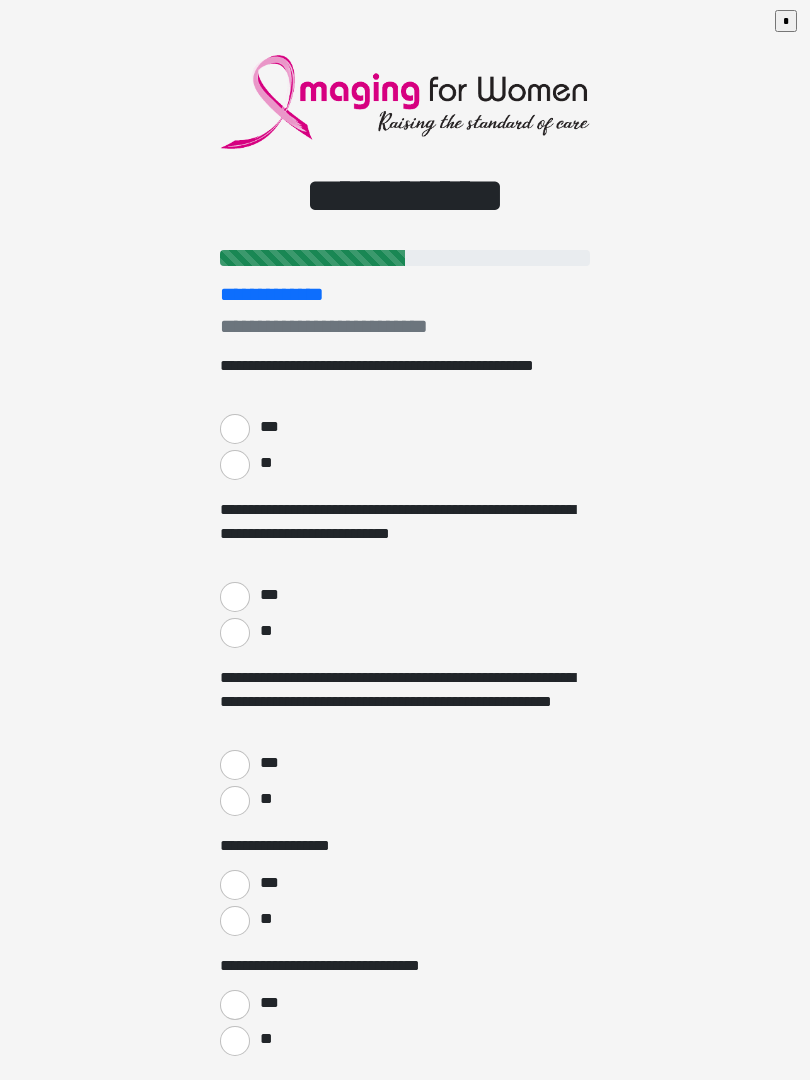 click on "**" at bounding box center (235, 465) 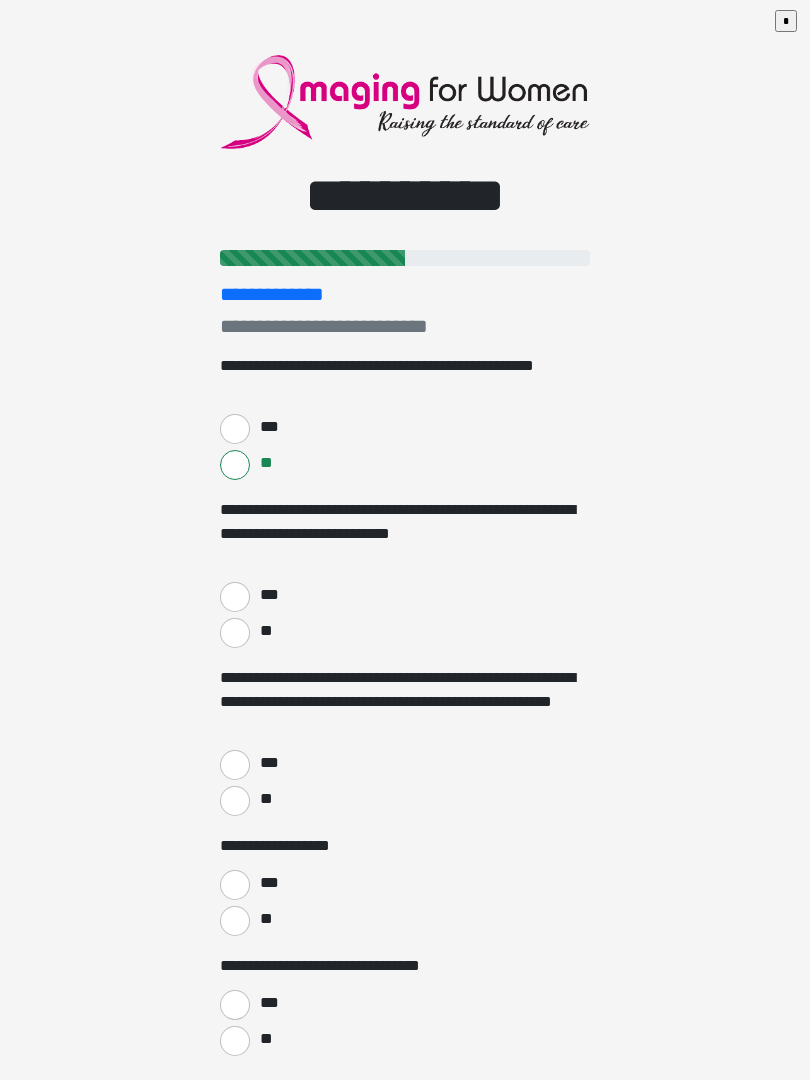click on "**" at bounding box center (235, 633) 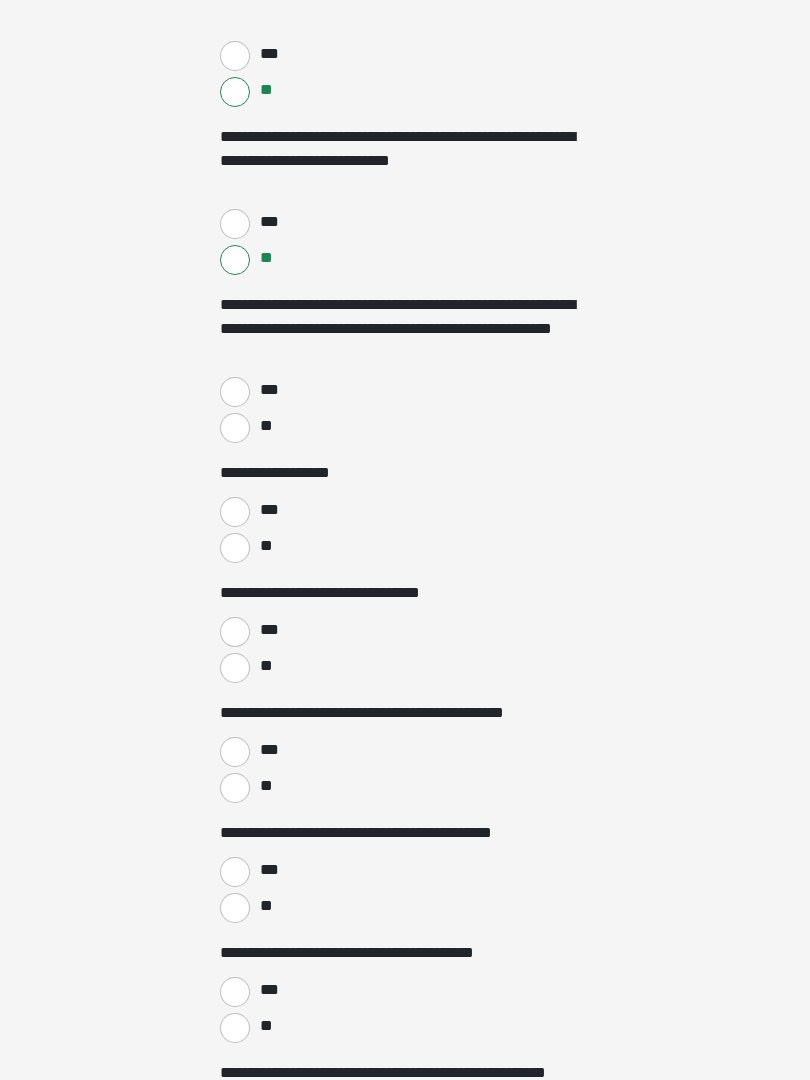 scroll, scrollTop: 373, scrollLeft: 0, axis: vertical 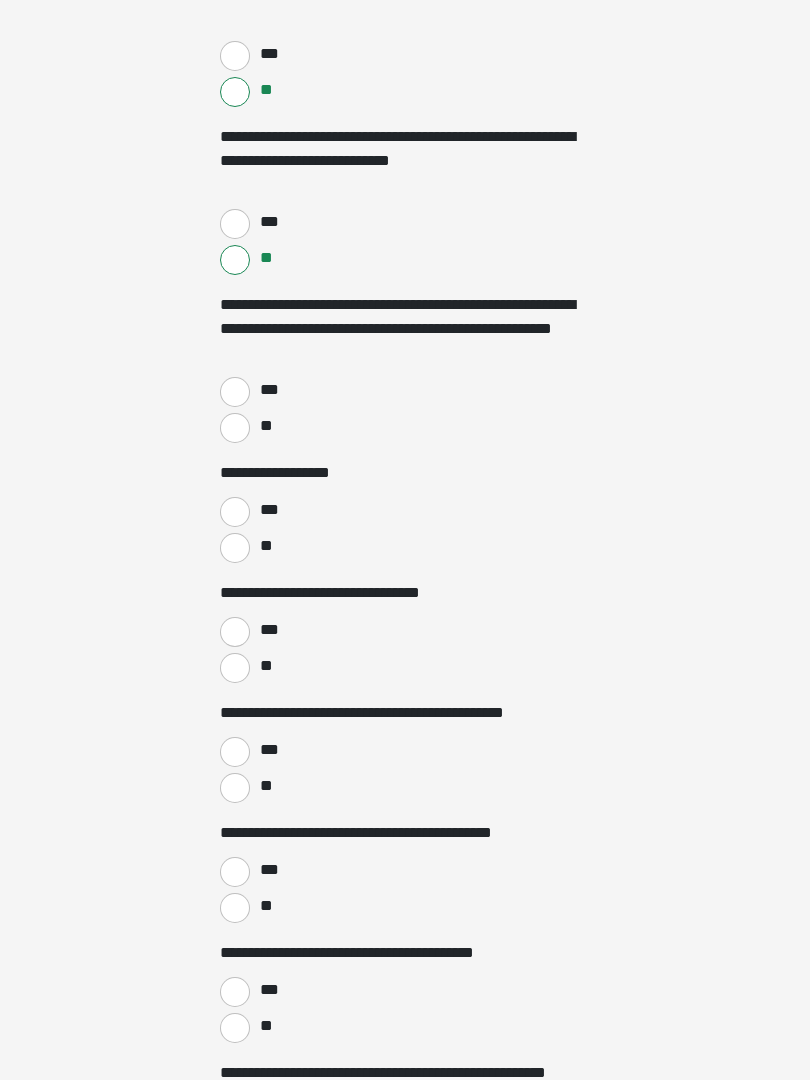 click on "**" at bounding box center (235, 428) 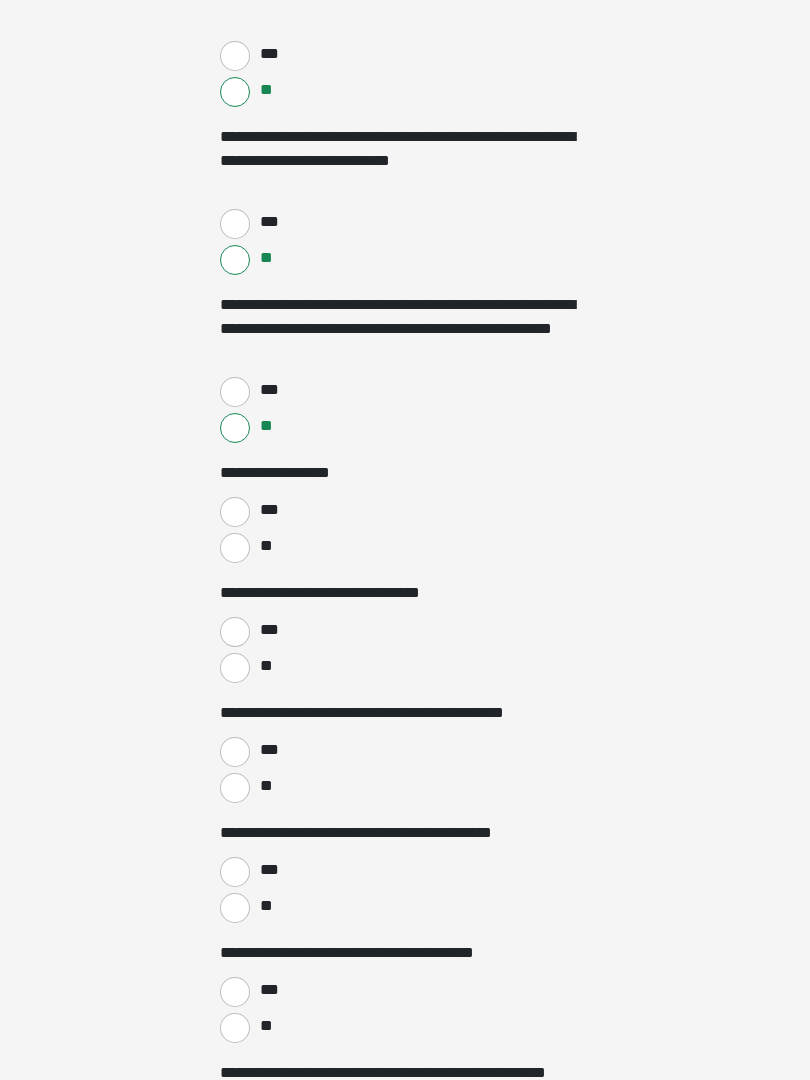 click on "***" at bounding box center (235, 512) 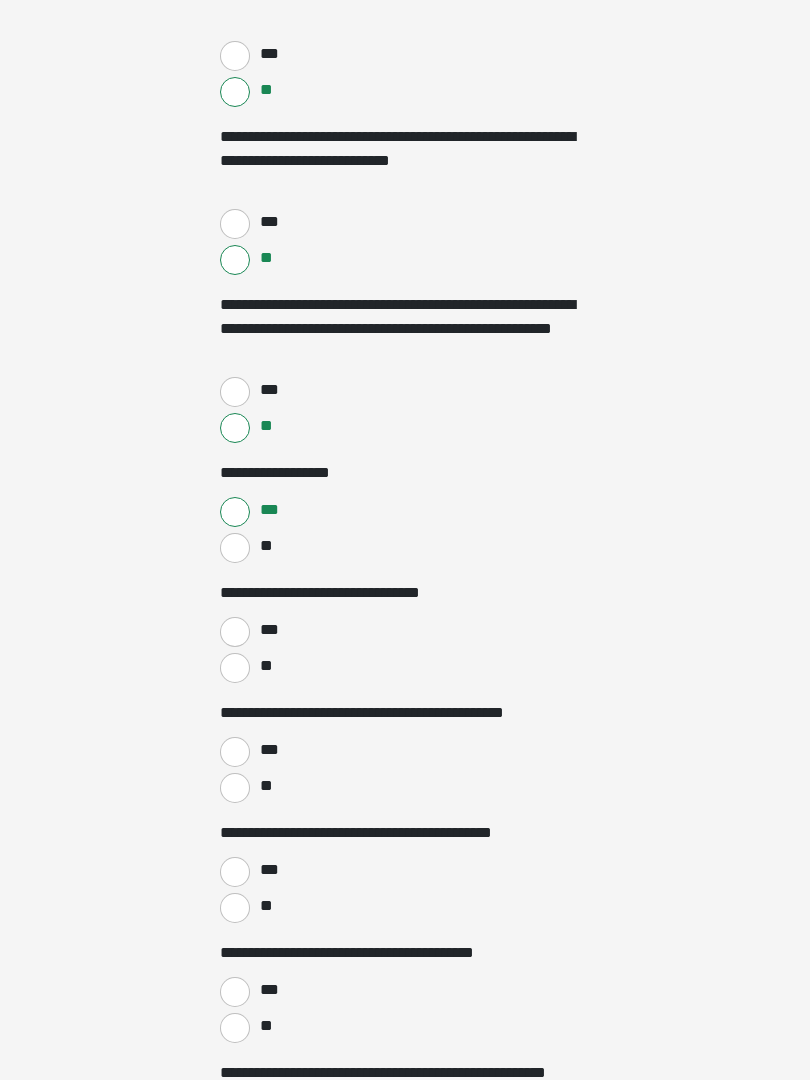 click on "**" at bounding box center [235, 668] 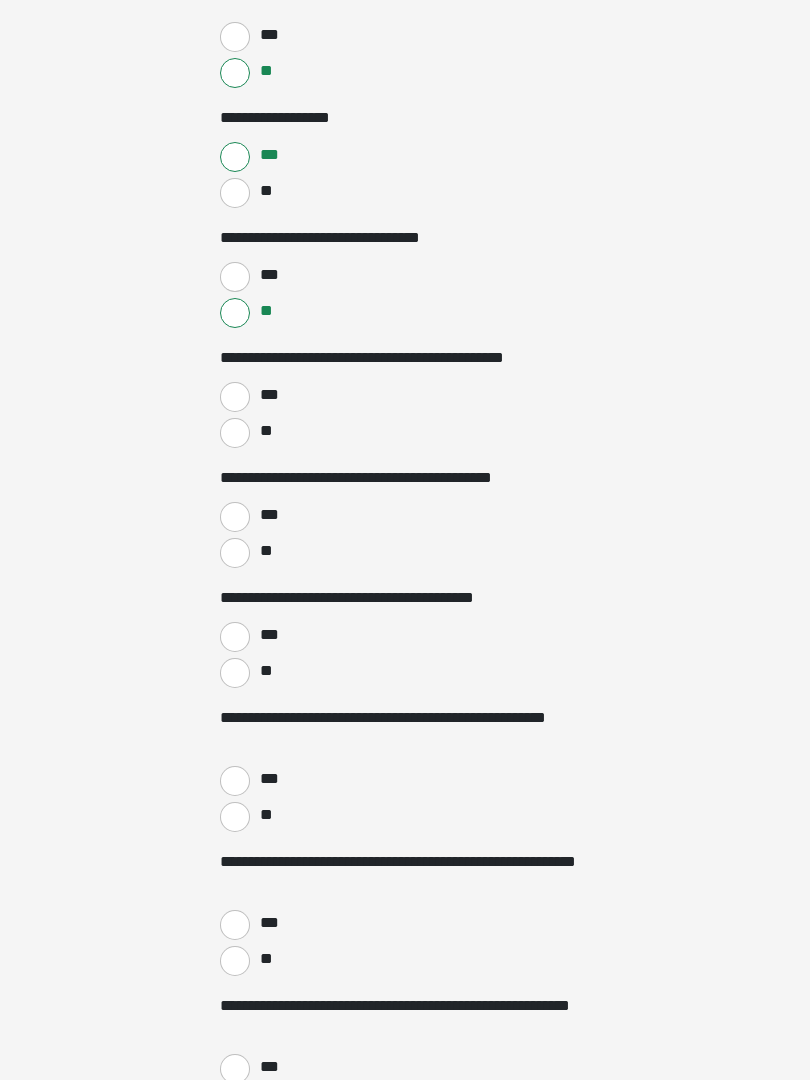 scroll, scrollTop: 742, scrollLeft: 0, axis: vertical 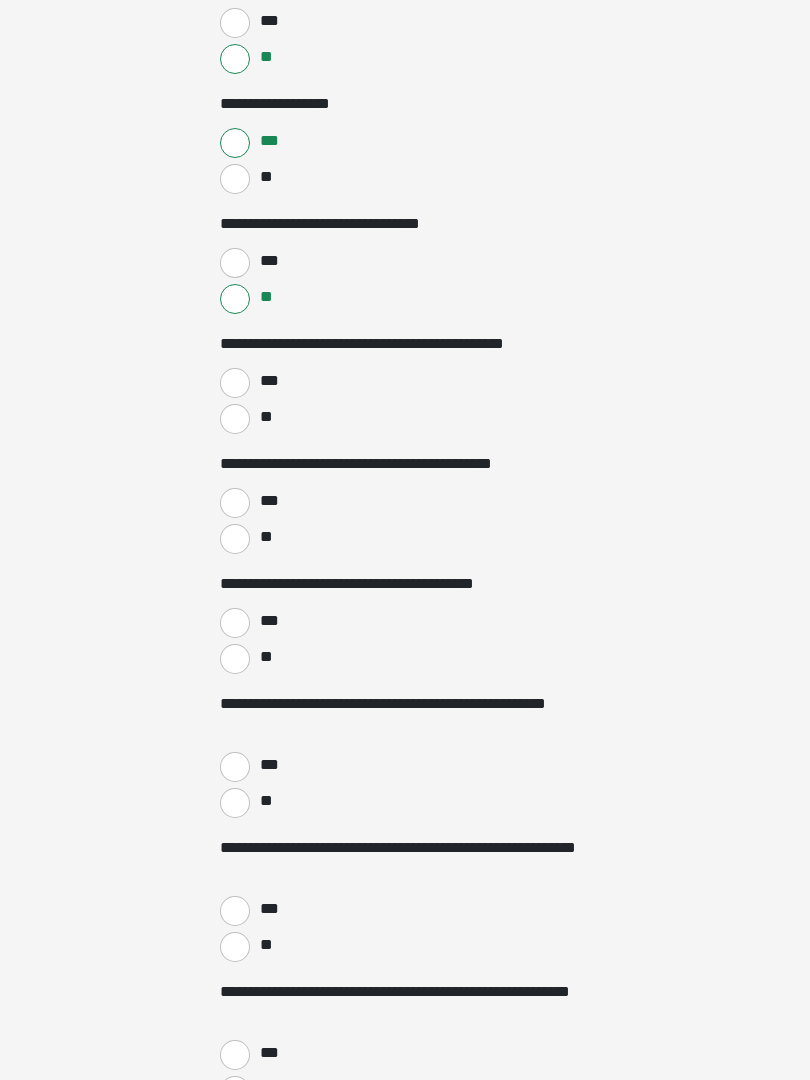 click on "**" at bounding box center (235, 419) 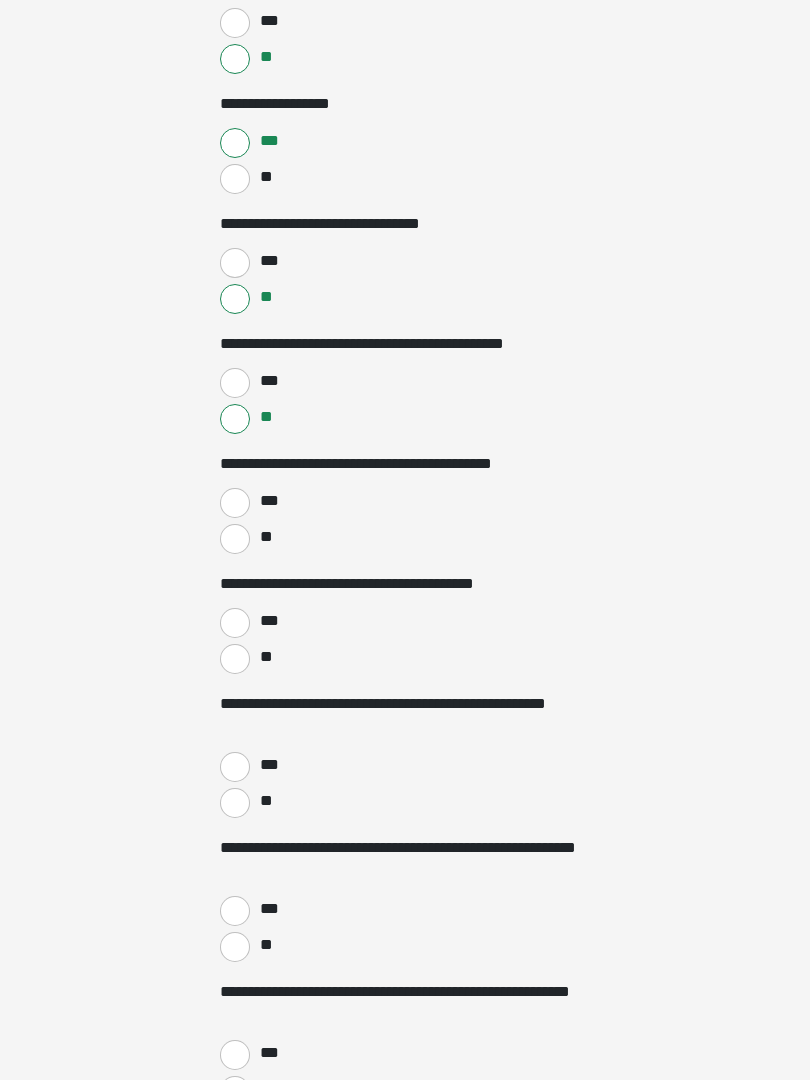 click on "***" at bounding box center [235, 503] 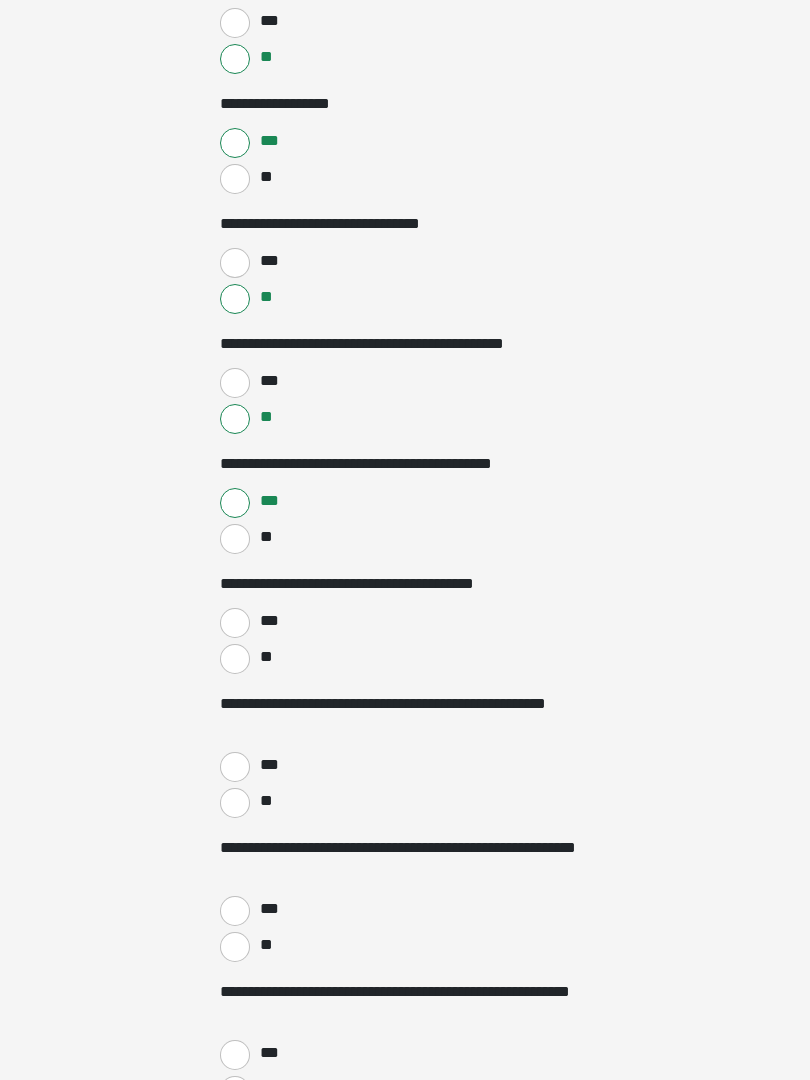 click on "***" at bounding box center (235, 623) 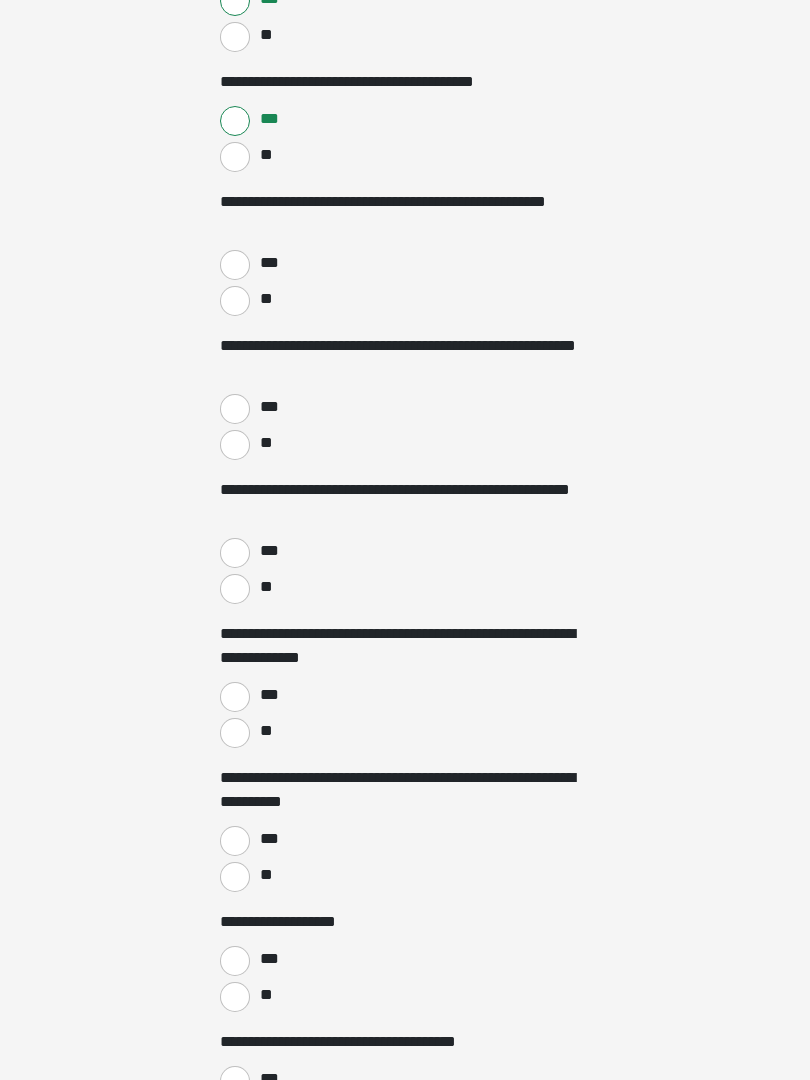 scroll, scrollTop: 1244, scrollLeft: 0, axis: vertical 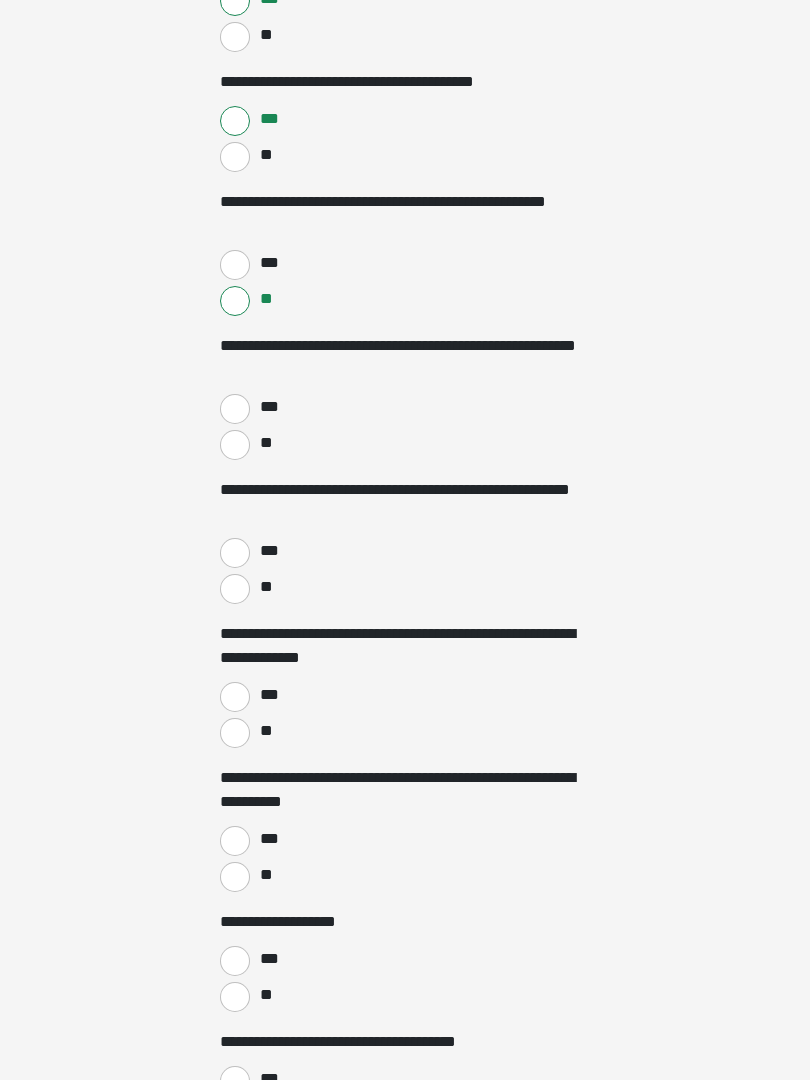 click on "**" at bounding box center (235, 445) 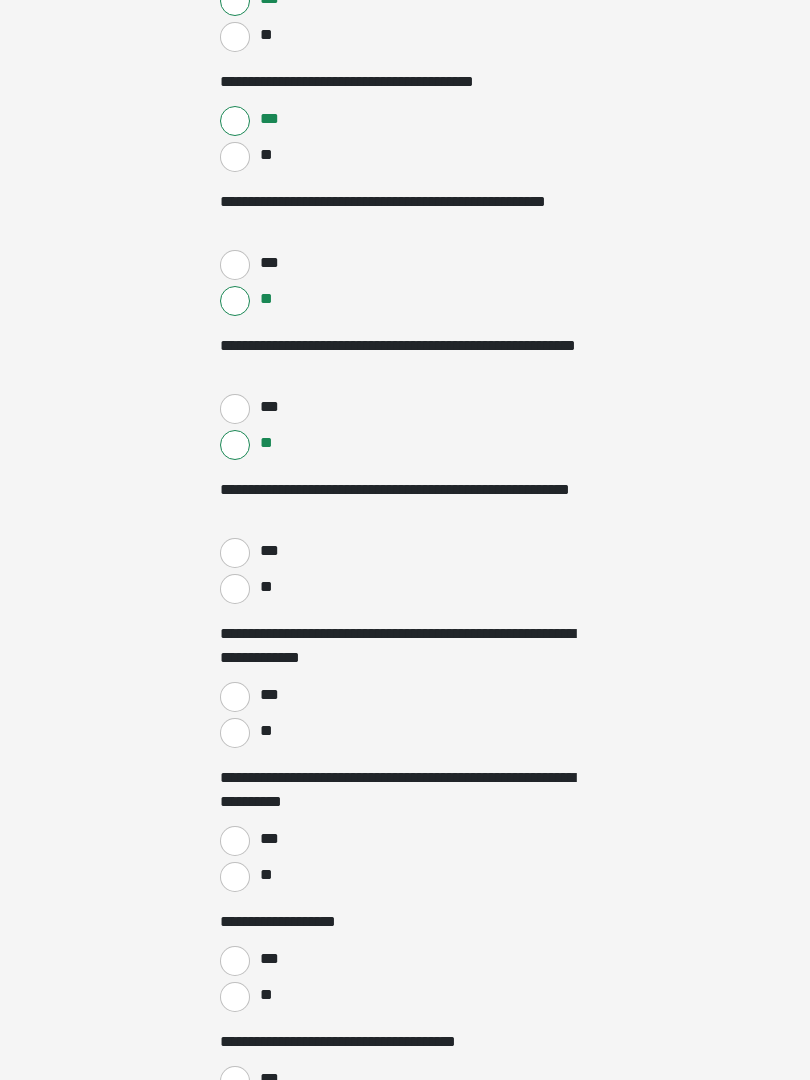 click on "***" at bounding box center (235, 553) 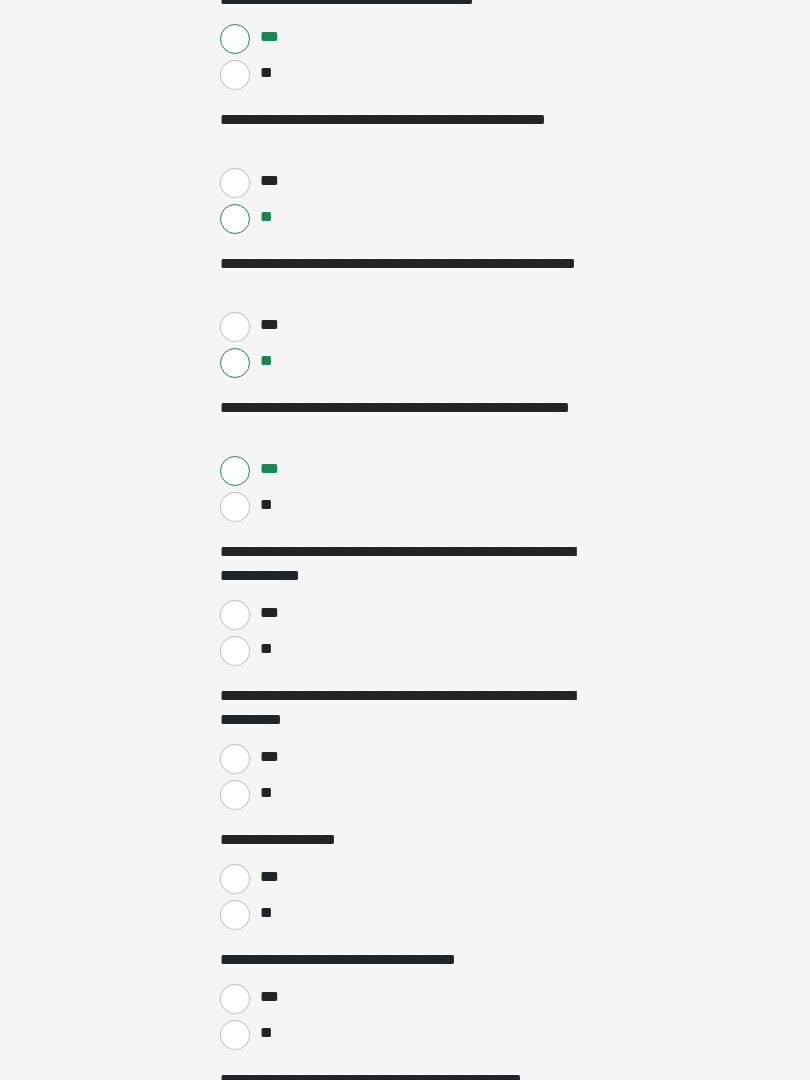 scroll, scrollTop: 1335, scrollLeft: 0, axis: vertical 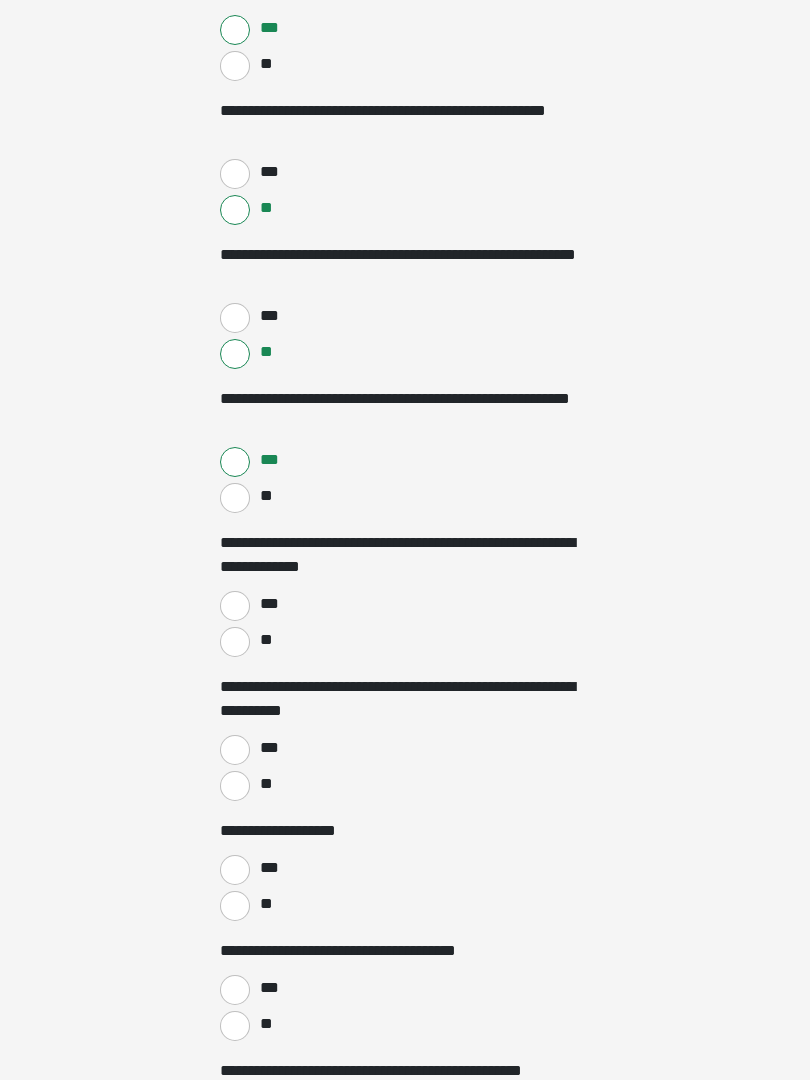 click on "**" at bounding box center (235, 642) 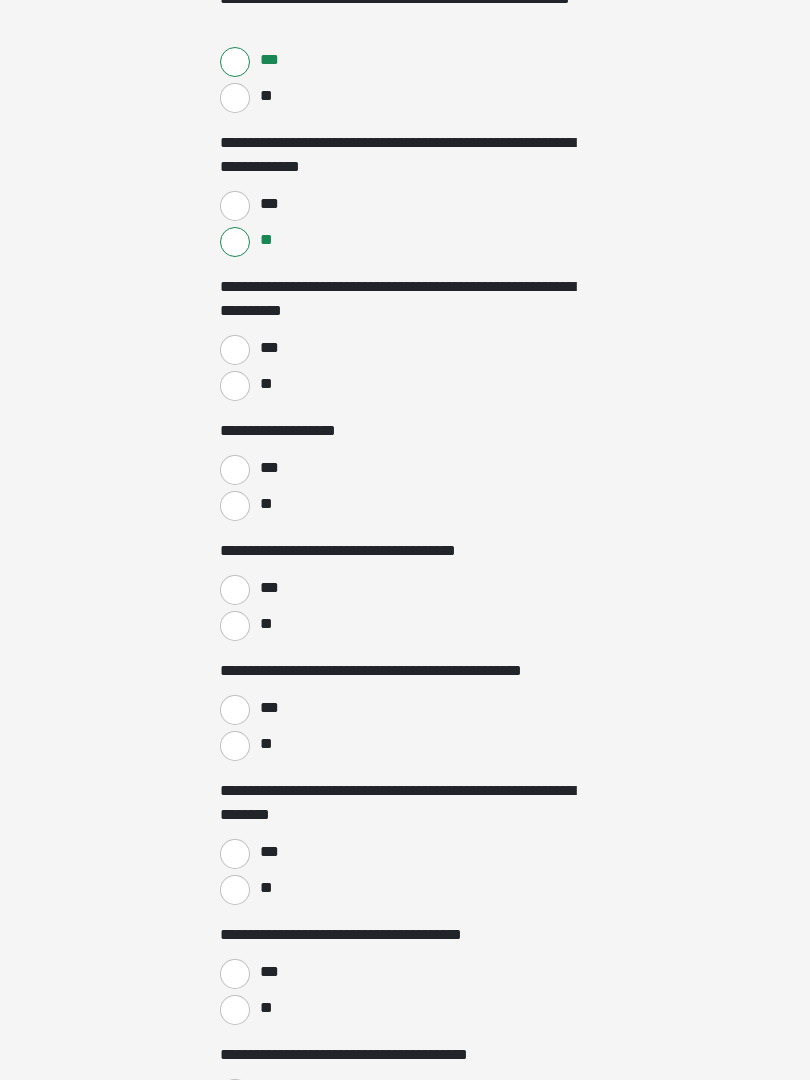 scroll, scrollTop: 1742, scrollLeft: 0, axis: vertical 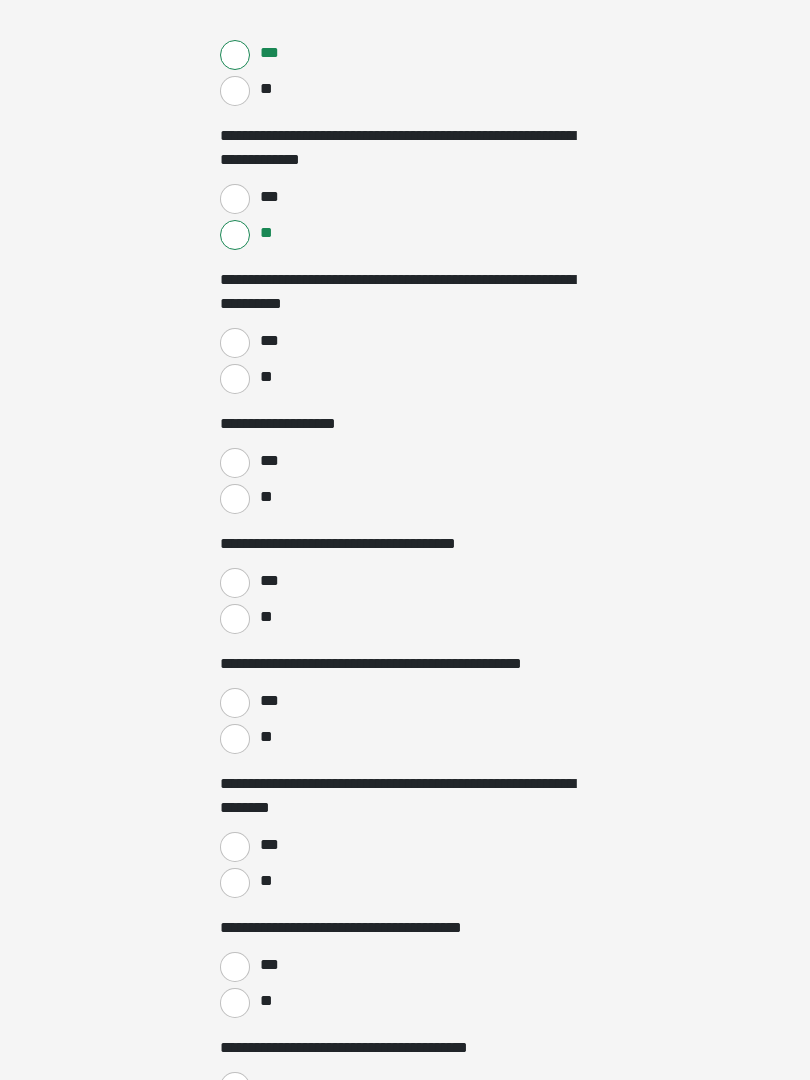 click on "**" at bounding box center (235, 379) 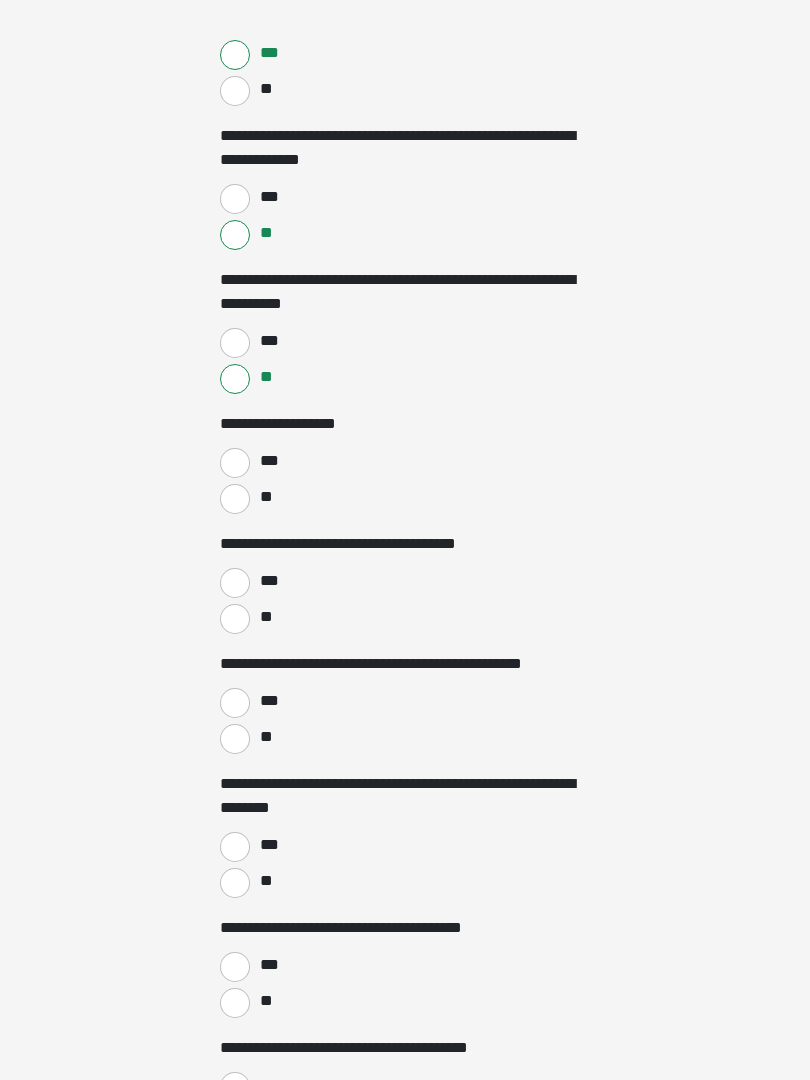 click on "**" at bounding box center (235, 499) 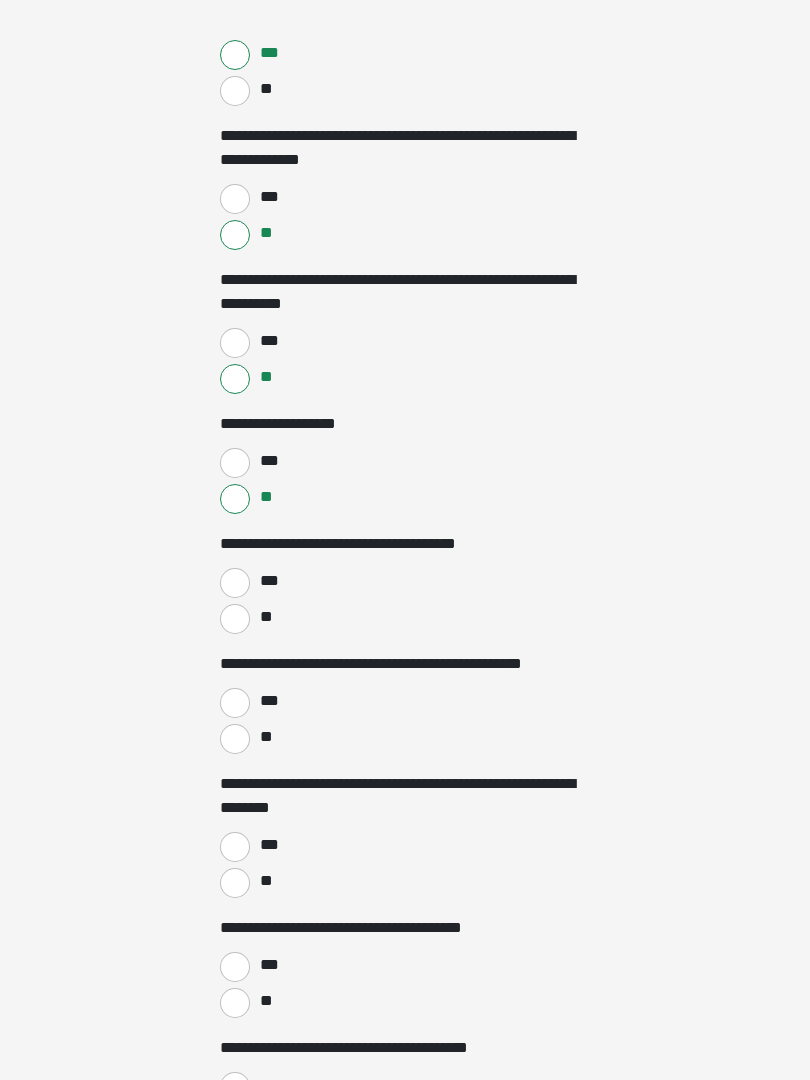 click on "**" at bounding box center [235, 619] 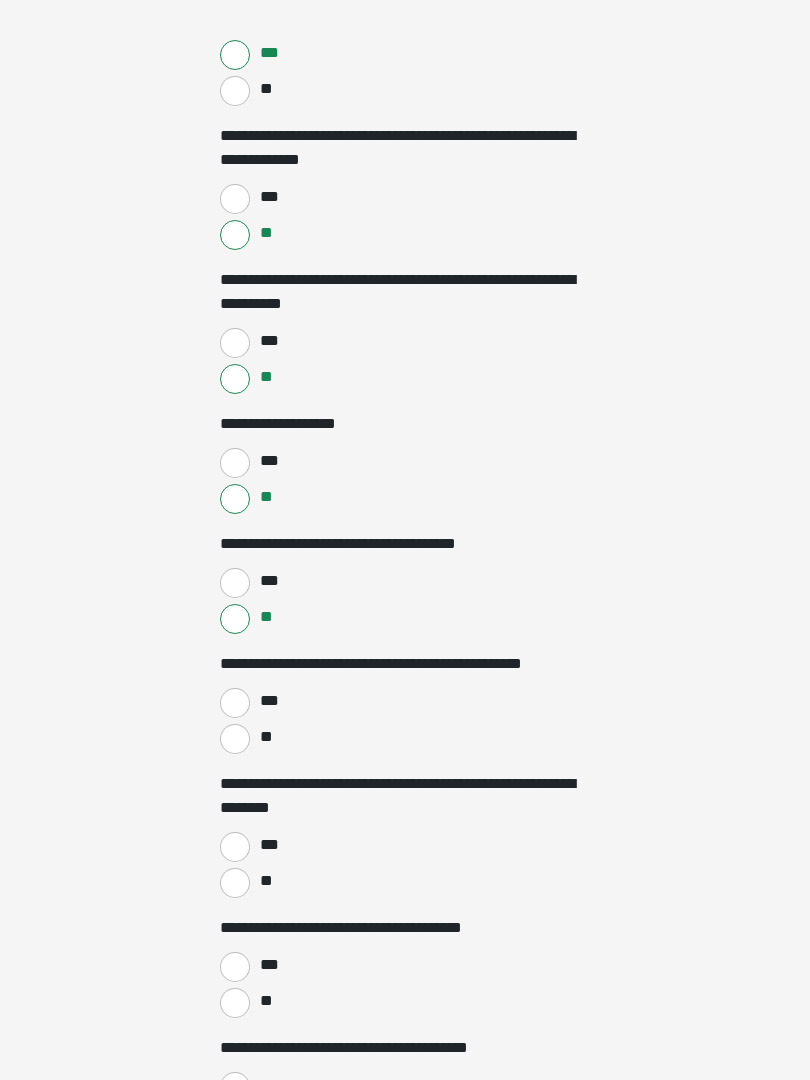 click on "**" at bounding box center [235, 739] 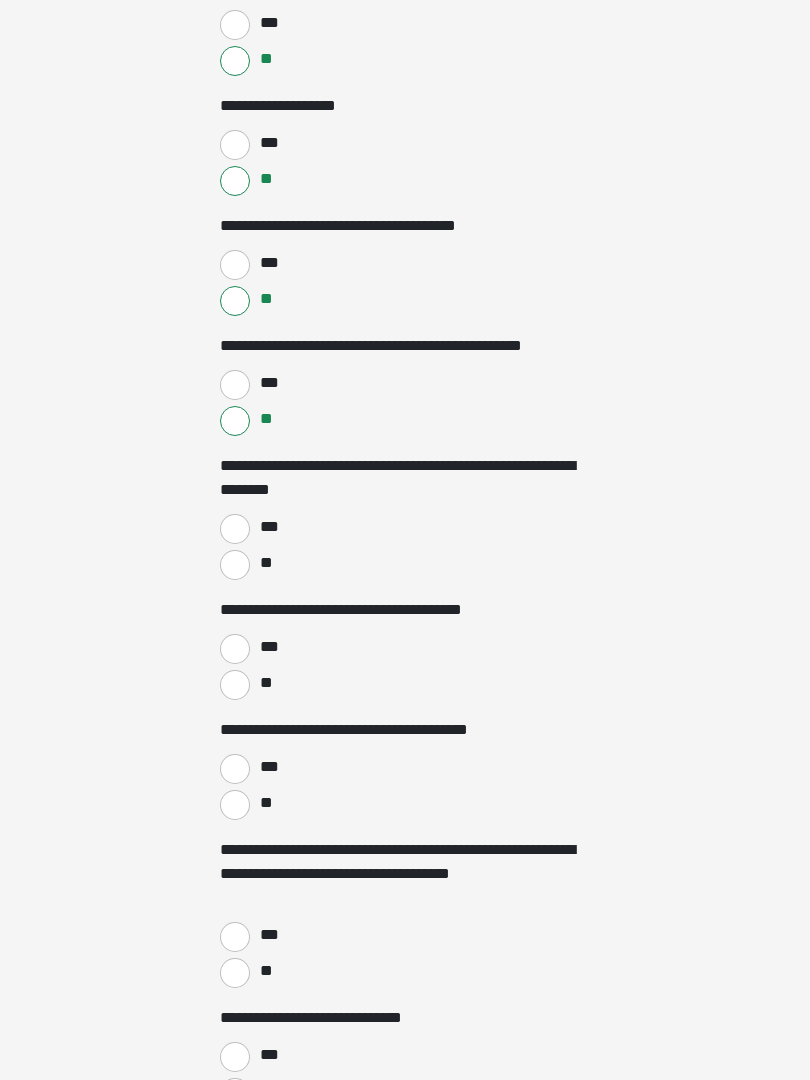 scroll, scrollTop: 2060, scrollLeft: 0, axis: vertical 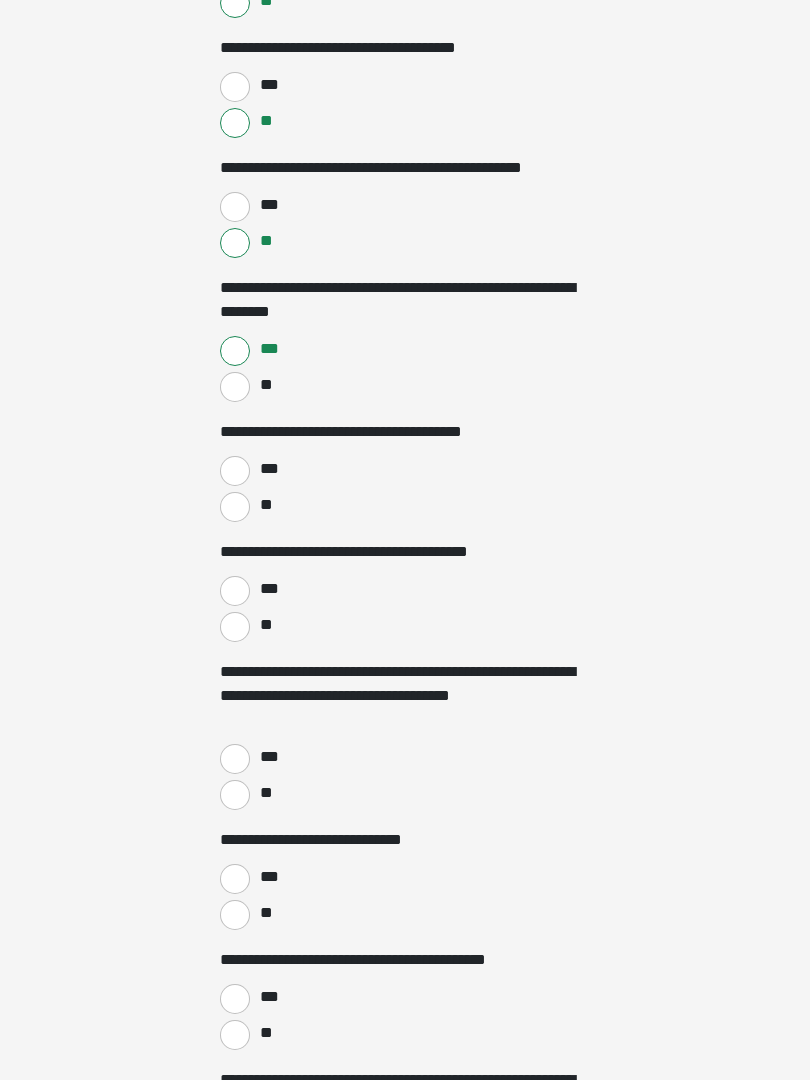 click on "***" at bounding box center (235, 471) 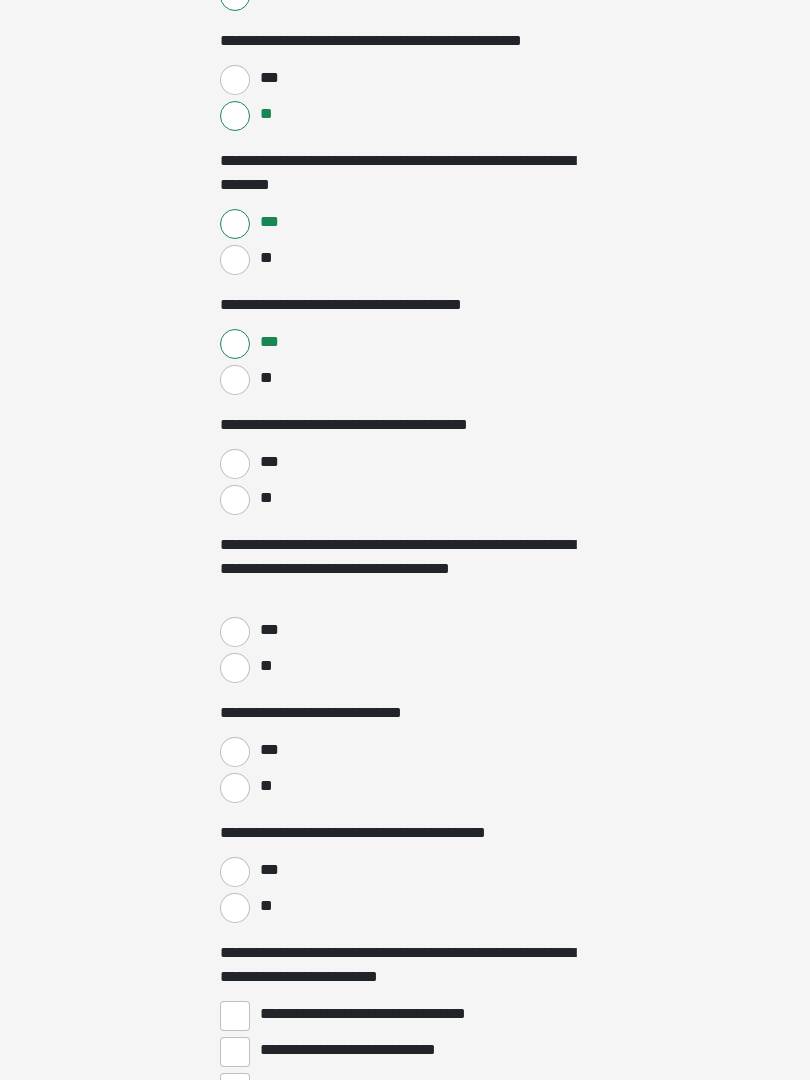 scroll, scrollTop: 2369, scrollLeft: 0, axis: vertical 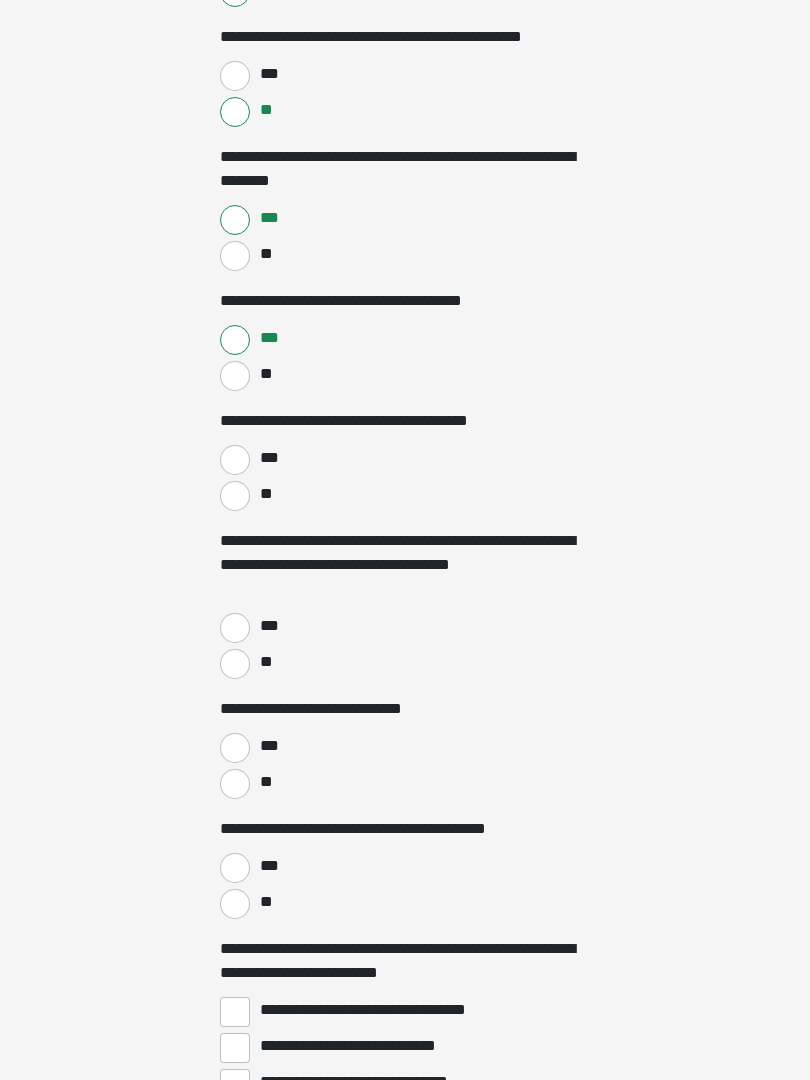 click on "**" at bounding box center [235, 496] 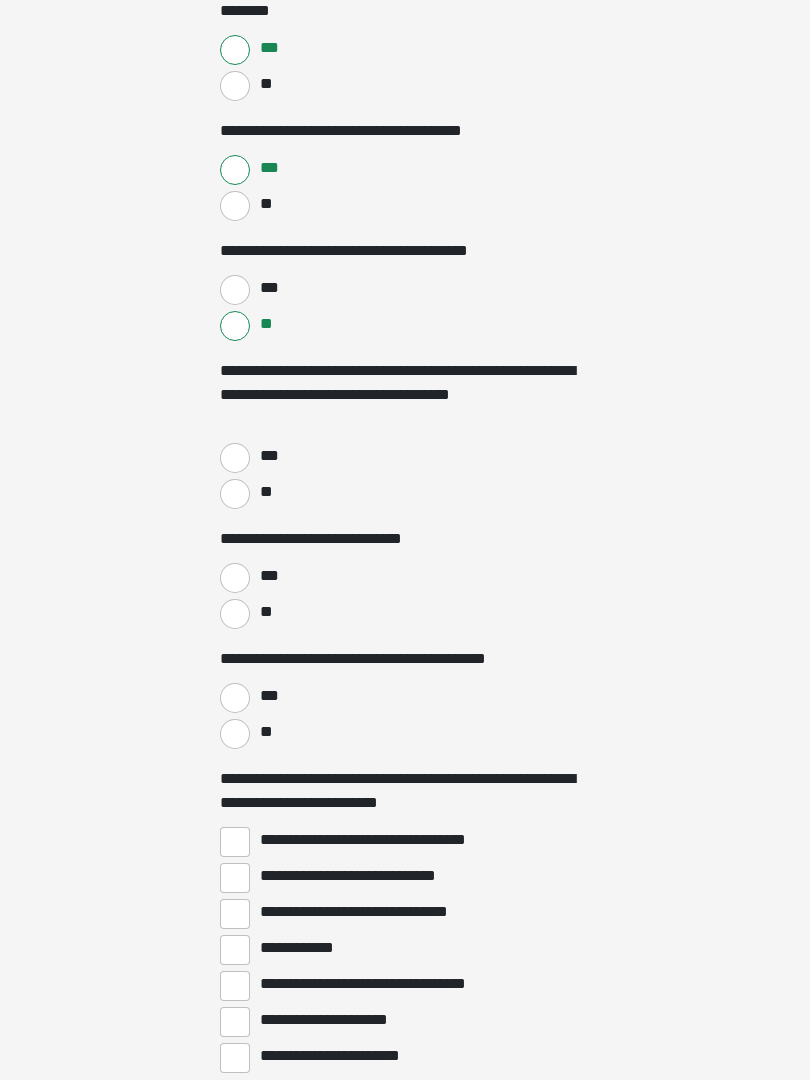 scroll, scrollTop: 2540, scrollLeft: 0, axis: vertical 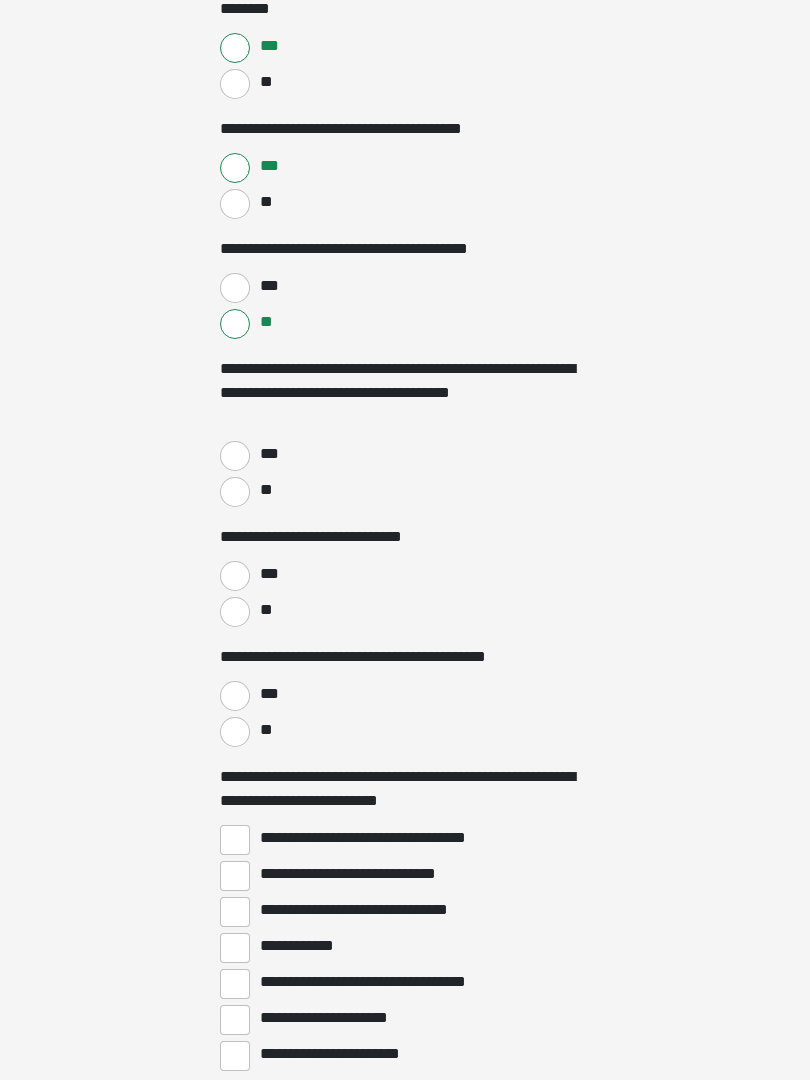 click on "**" at bounding box center (235, 492) 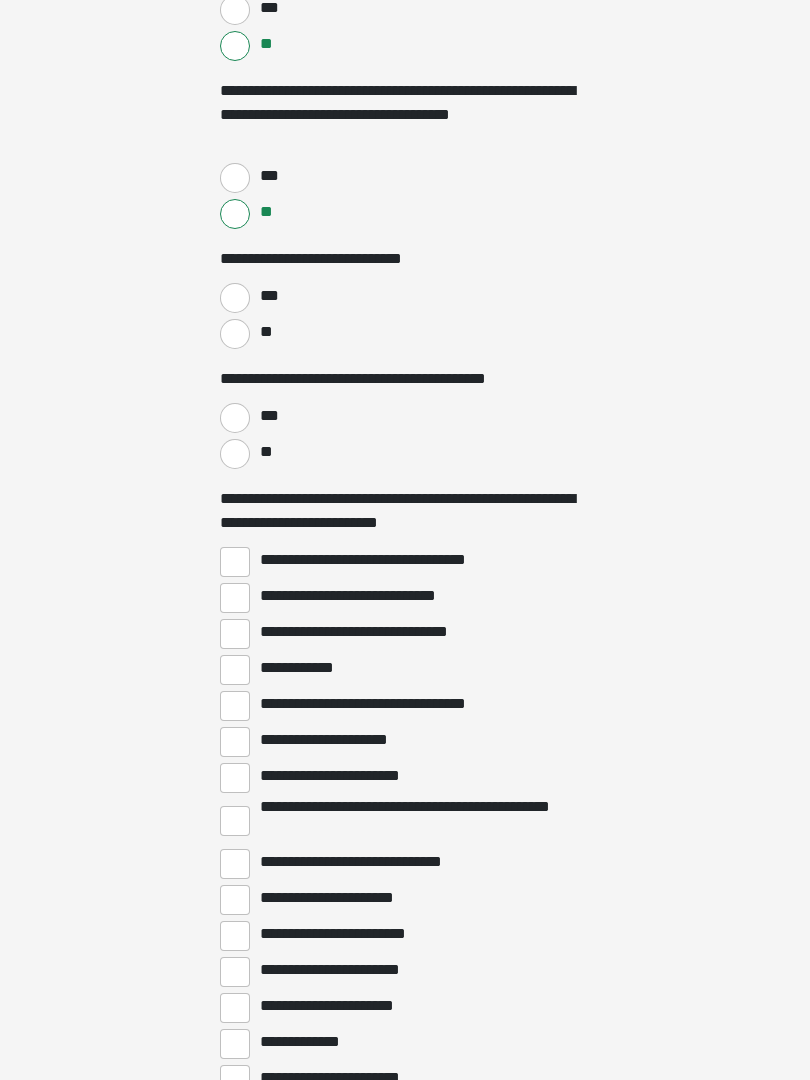 scroll, scrollTop: 2819, scrollLeft: 0, axis: vertical 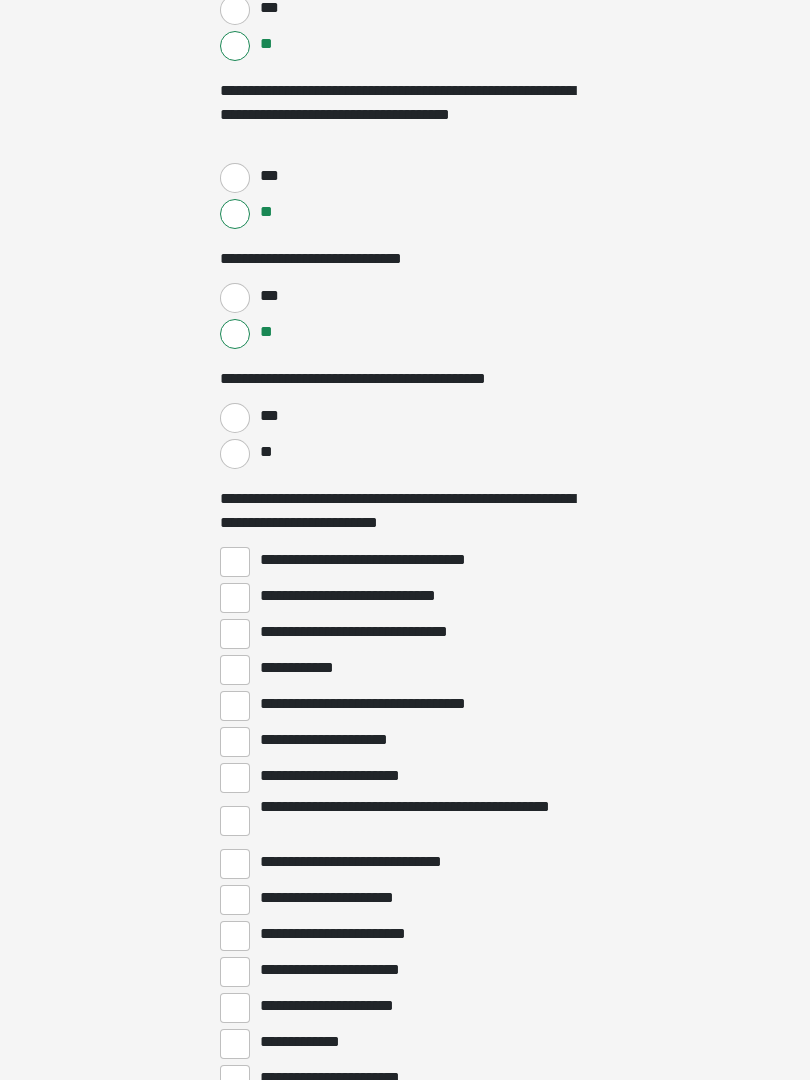 click on "***" at bounding box center (235, 418) 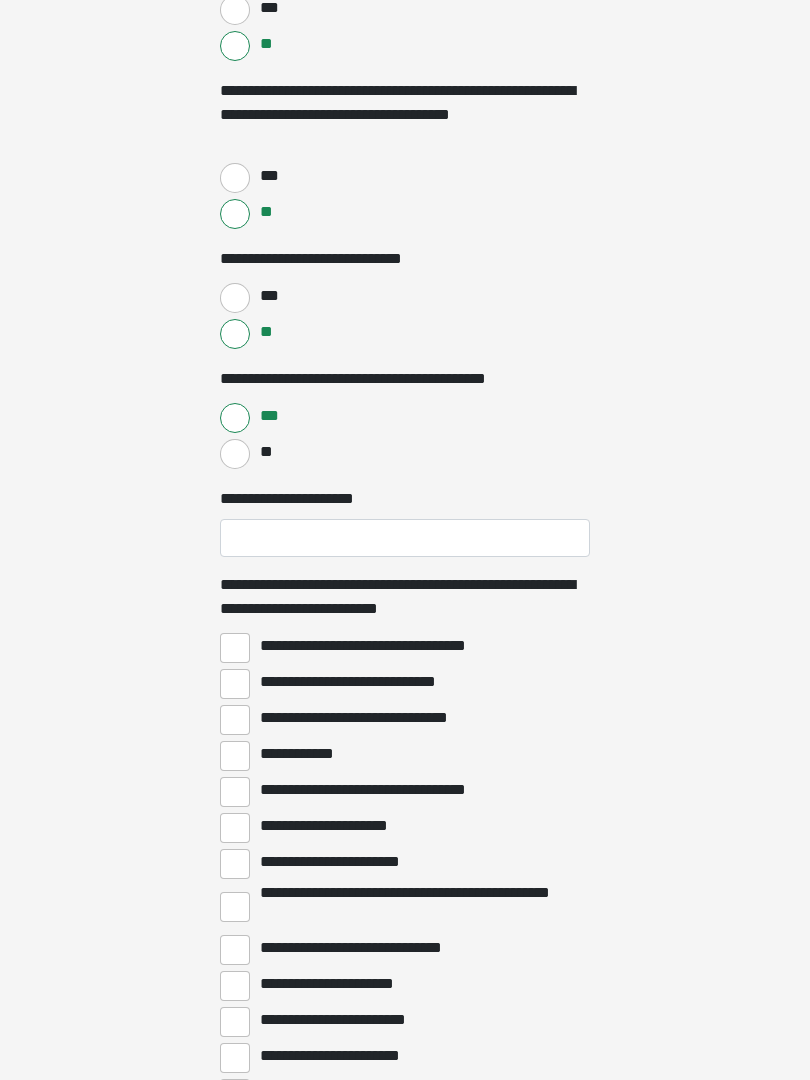 click on "***" at bounding box center [235, 298] 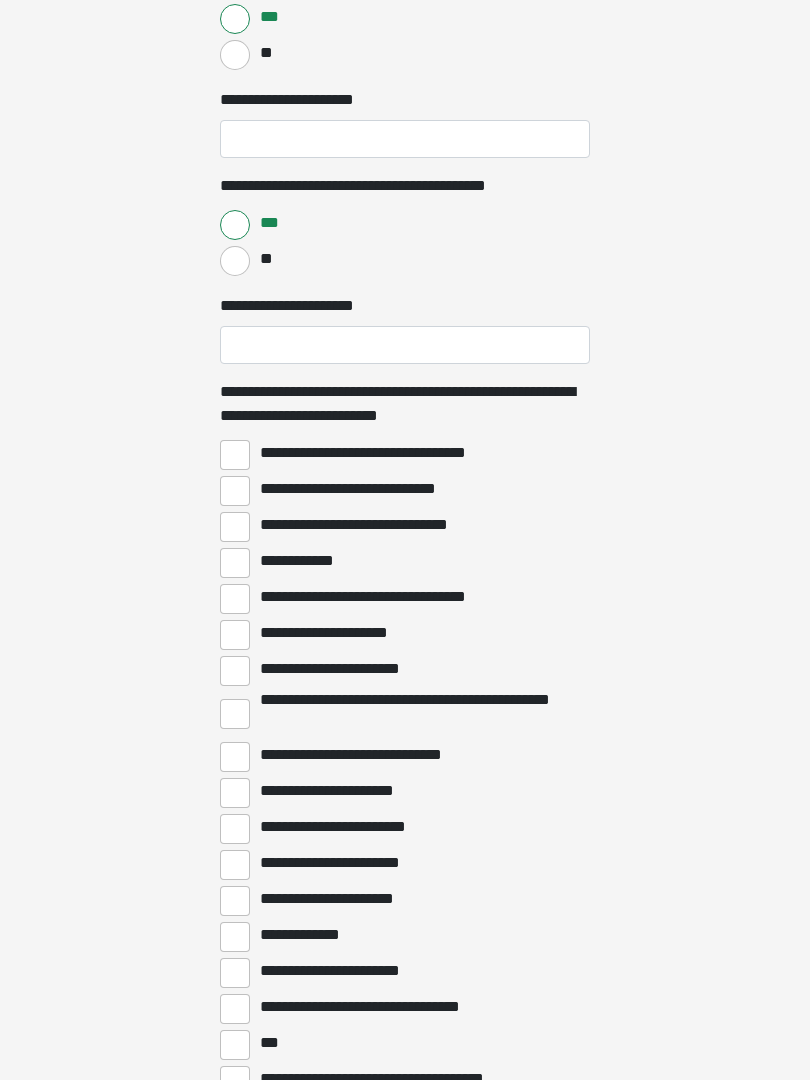 scroll, scrollTop: 3098, scrollLeft: 0, axis: vertical 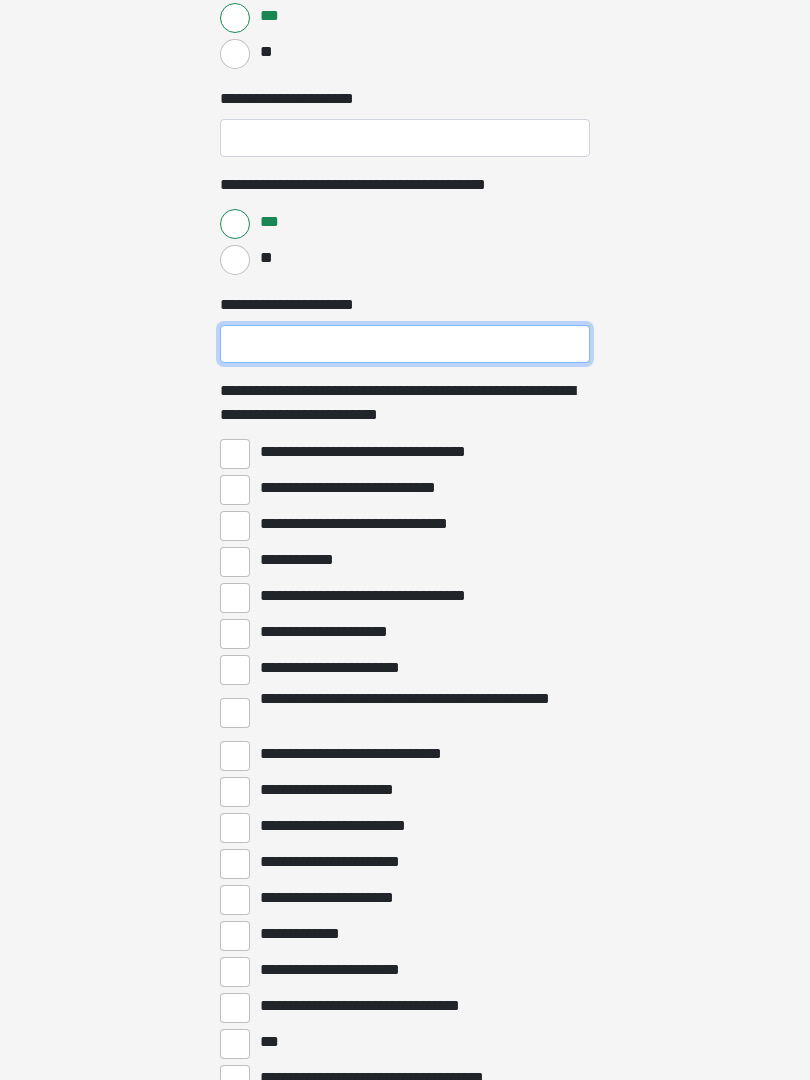 click on "**********" at bounding box center (405, 345) 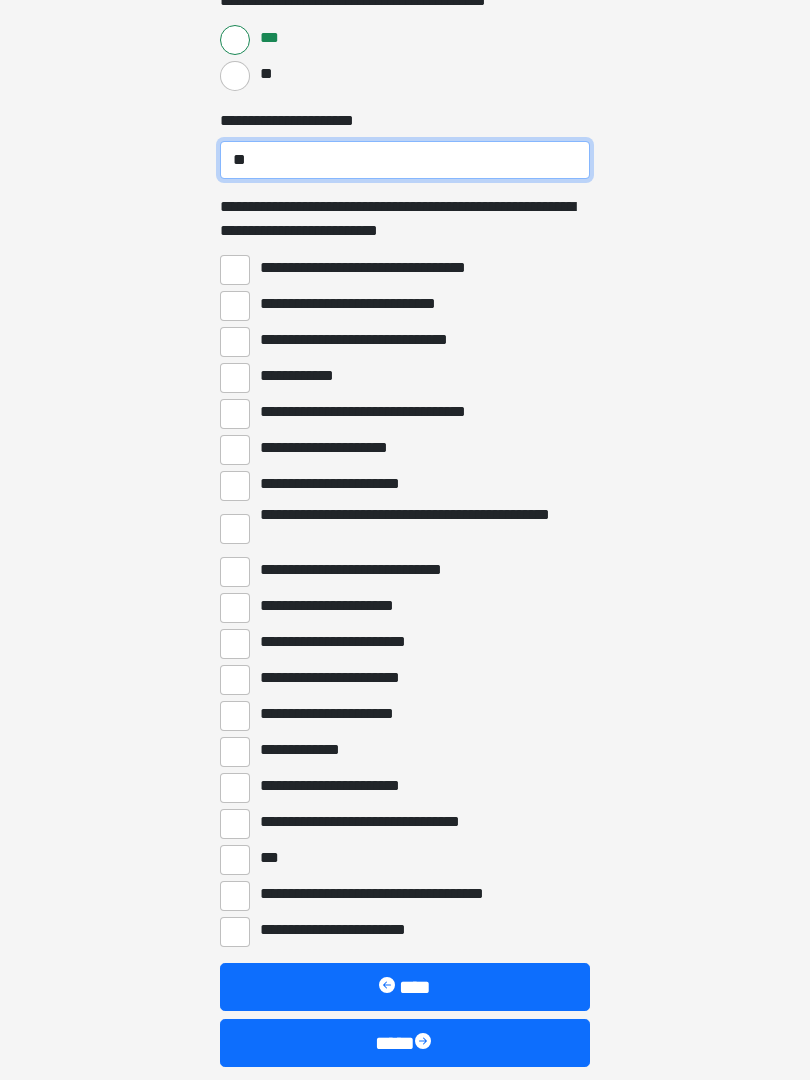 scroll, scrollTop: 3281, scrollLeft: 0, axis: vertical 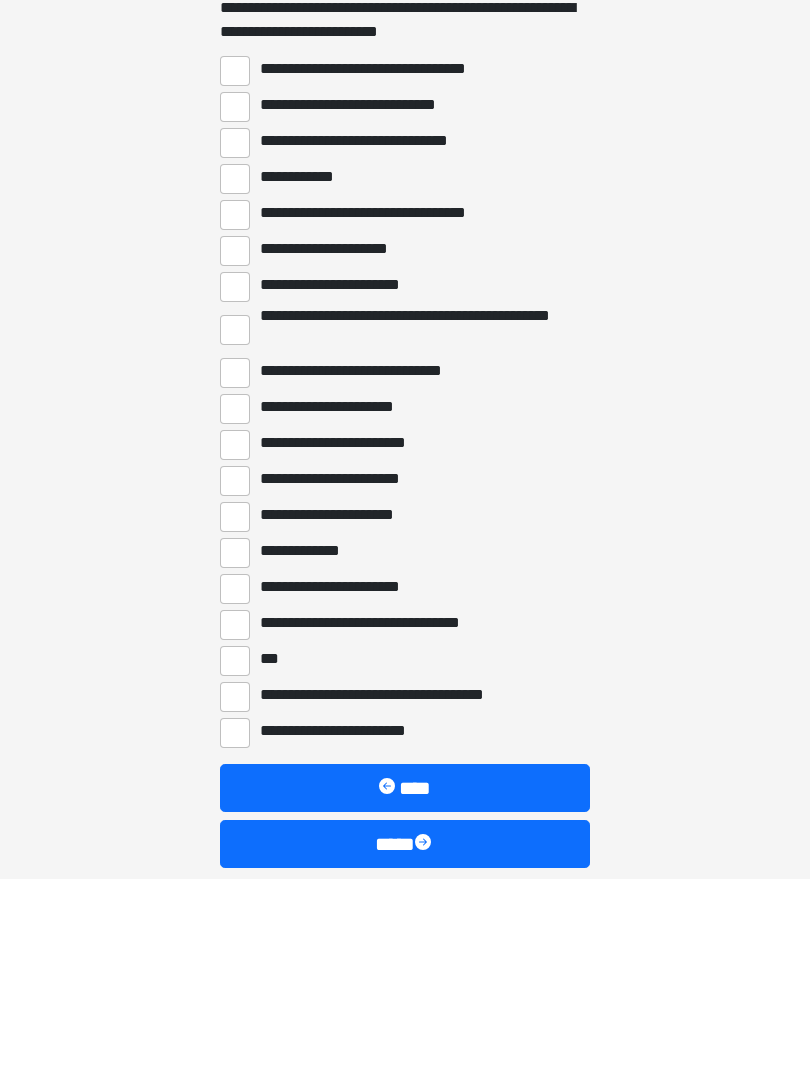 type on "**" 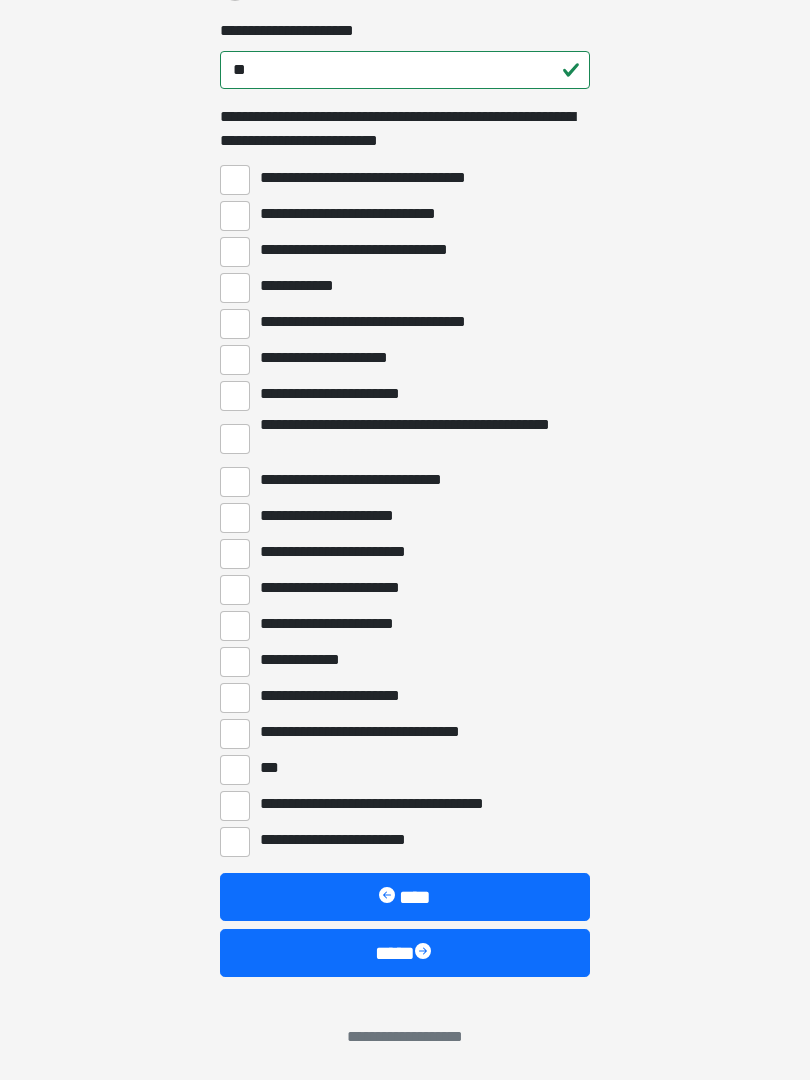 click on "****" at bounding box center (405, 953) 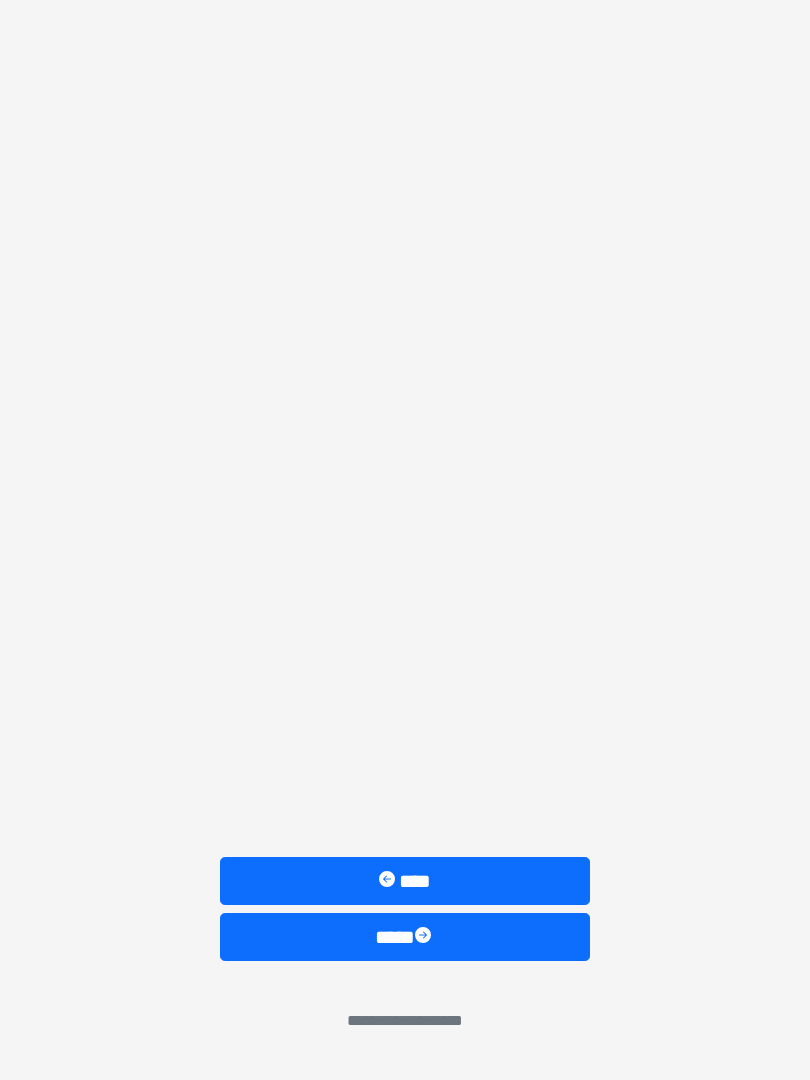 scroll, scrollTop: 0, scrollLeft: 0, axis: both 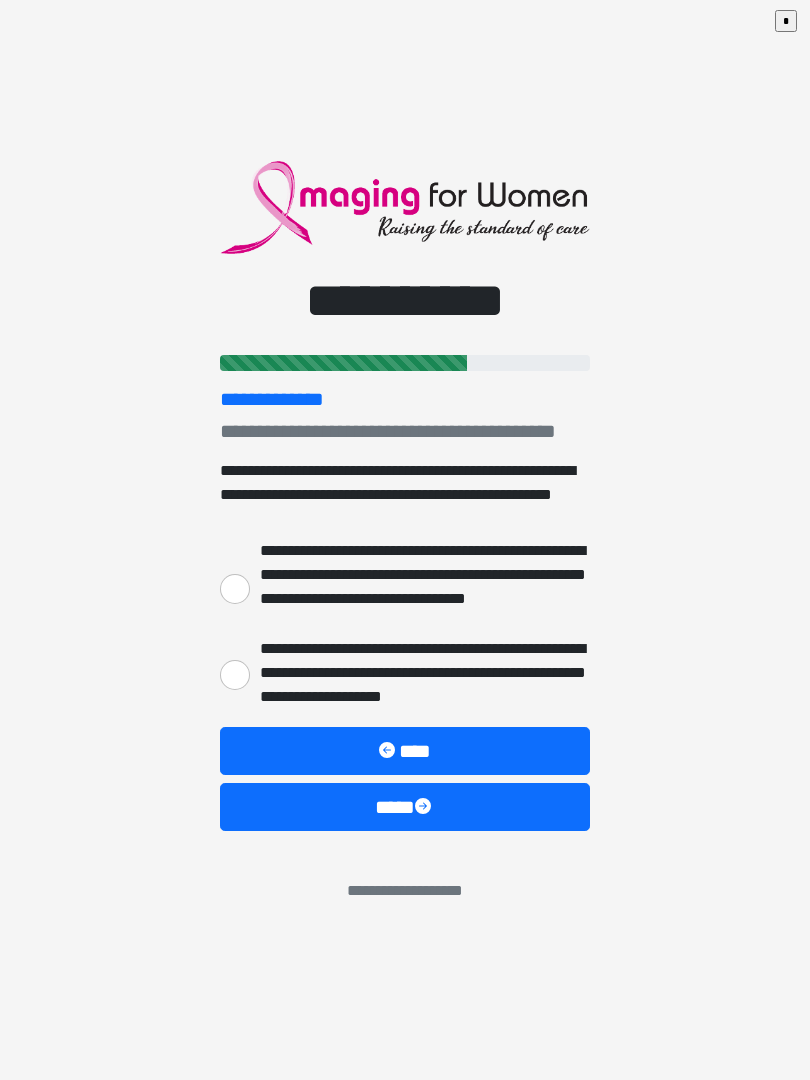 click on "**********" at bounding box center (235, 589) 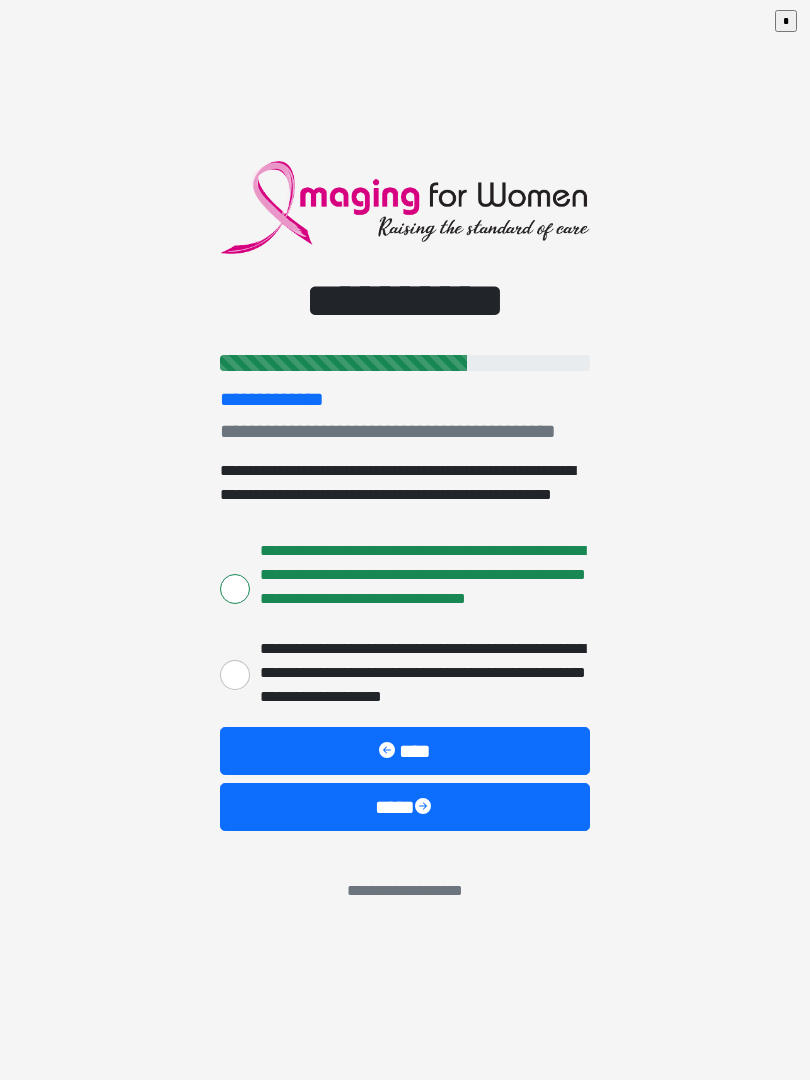 click on "****" at bounding box center [405, 807] 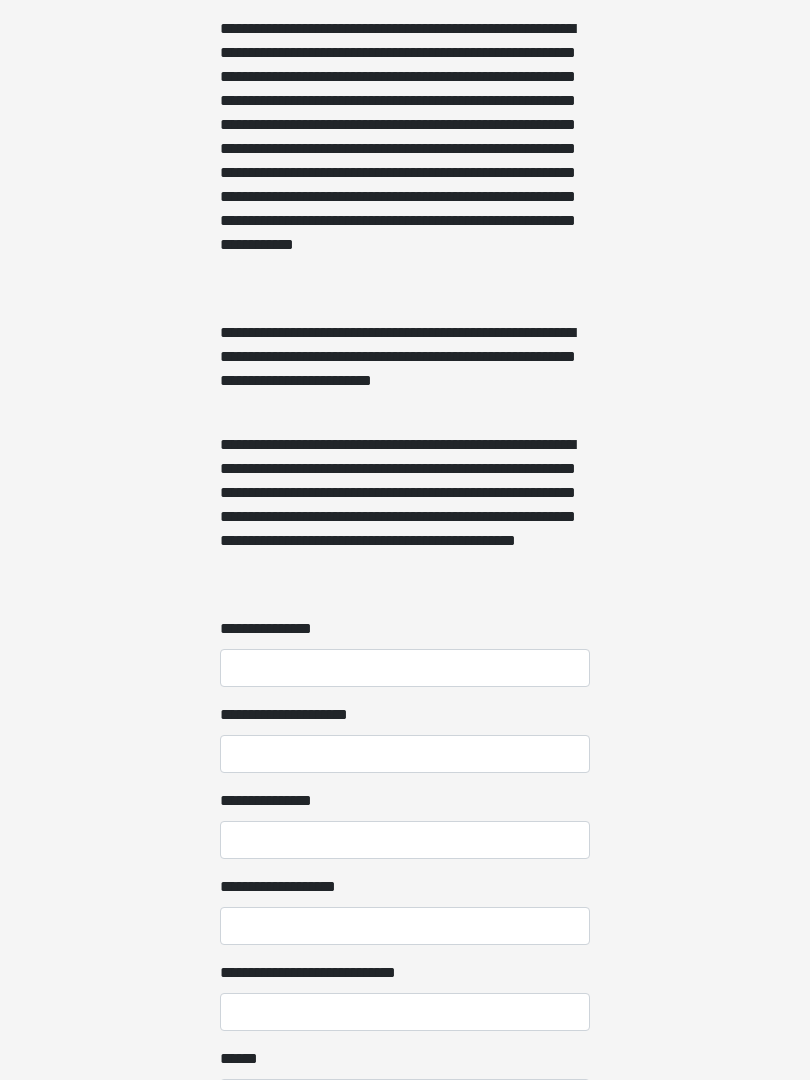 scroll, scrollTop: 1125, scrollLeft: 0, axis: vertical 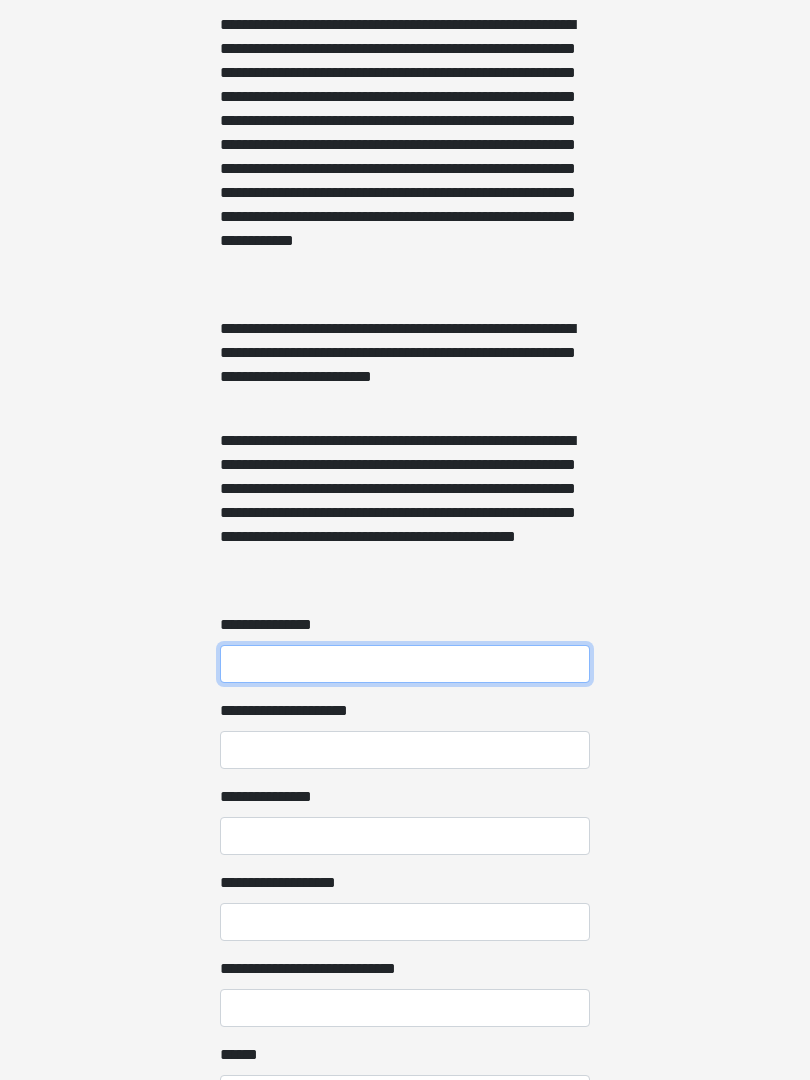 click on "**********" at bounding box center (405, 664) 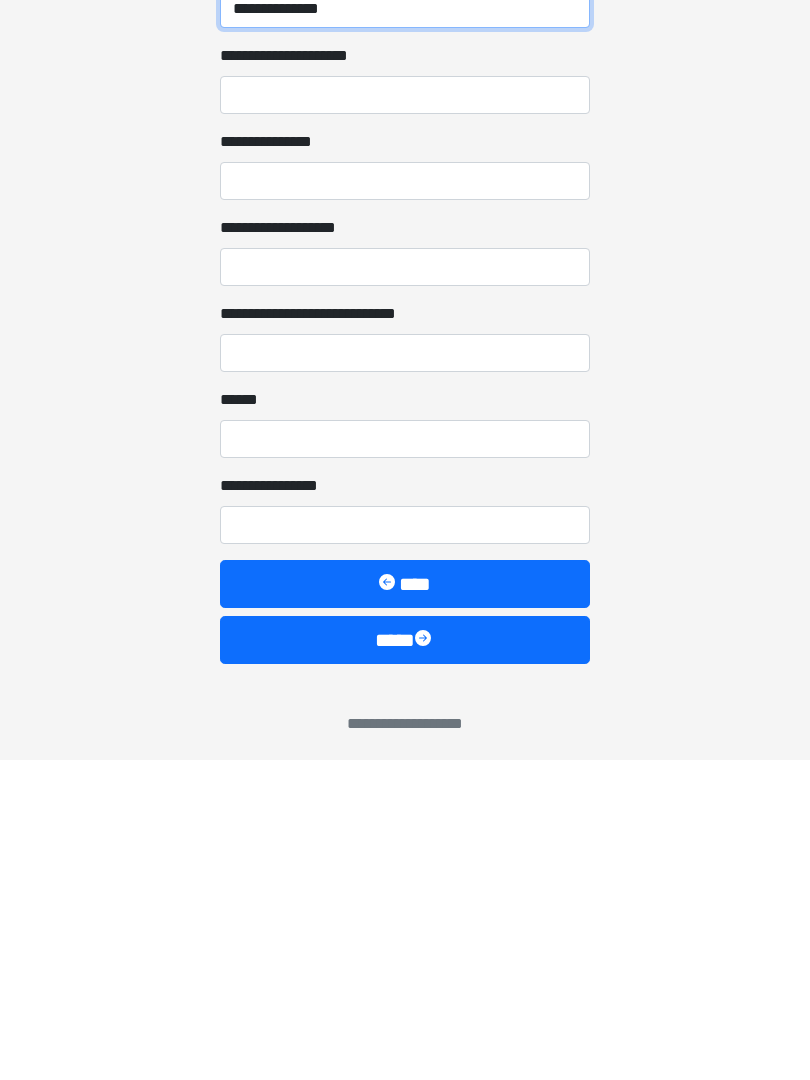 scroll, scrollTop: 1467, scrollLeft: 0, axis: vertical 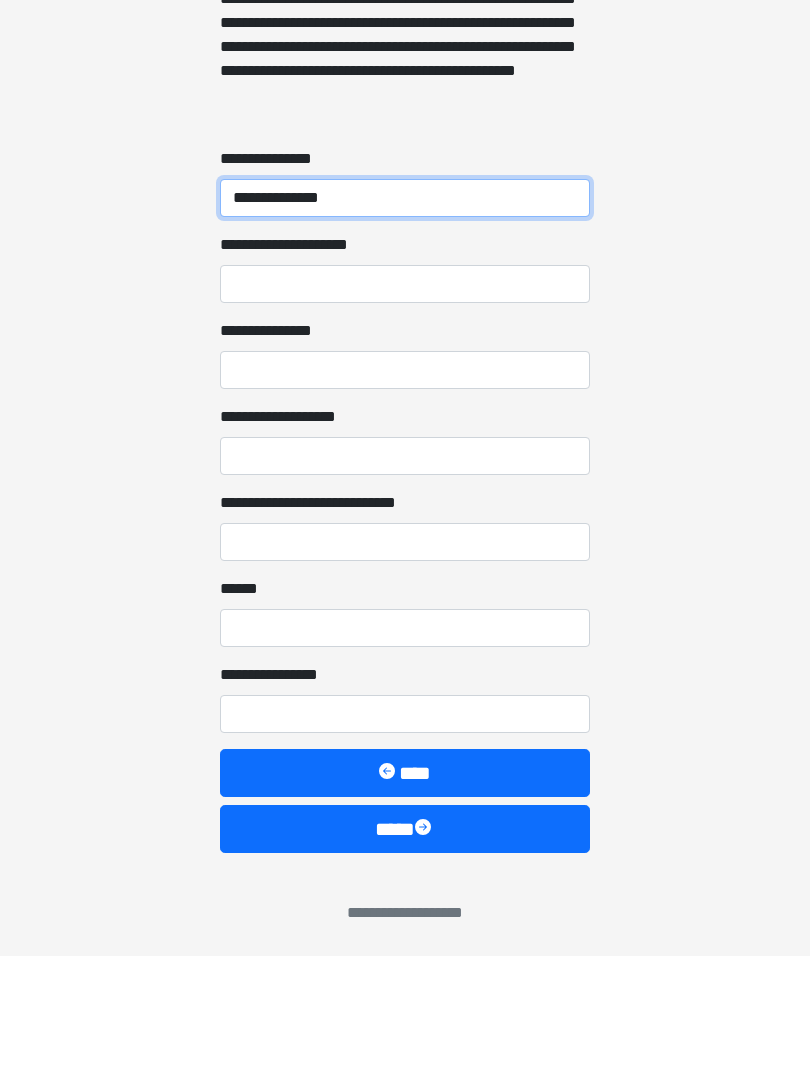type on "**********" 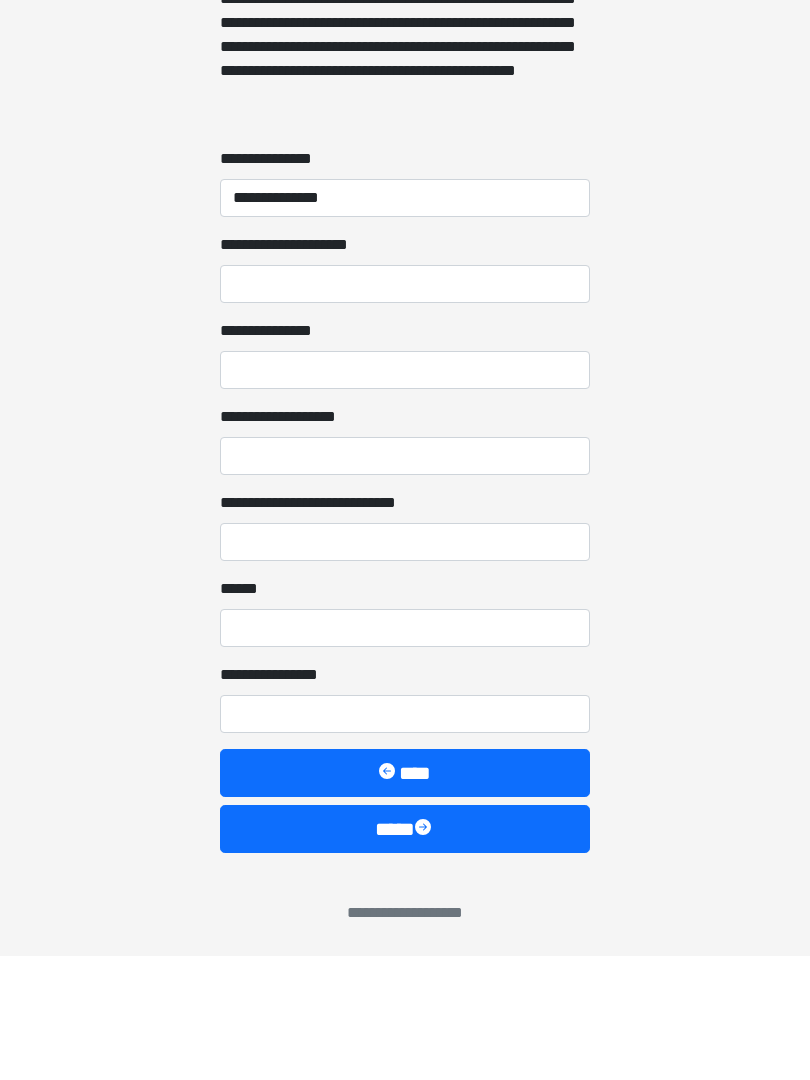 click on "**********" at bounding box center [405, -927] 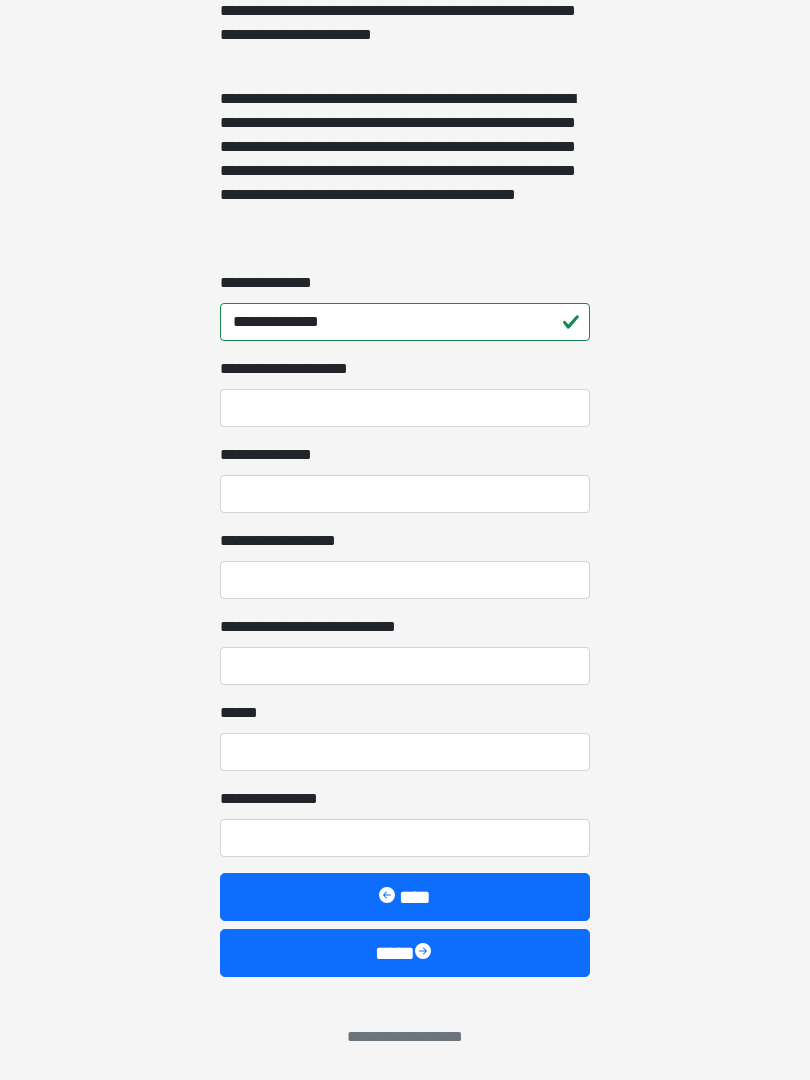 click on "****" at bounding box center (405, 953) 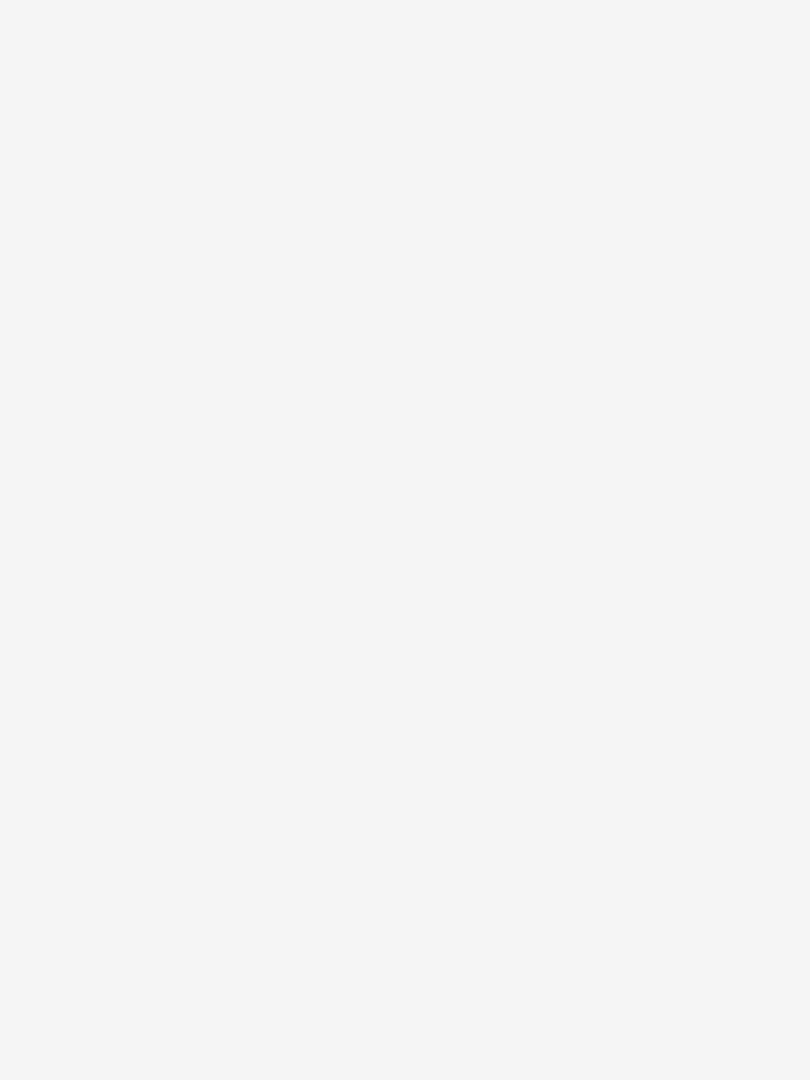 scroll, scrollTop: 0, scrollLeft: 0, axis: both 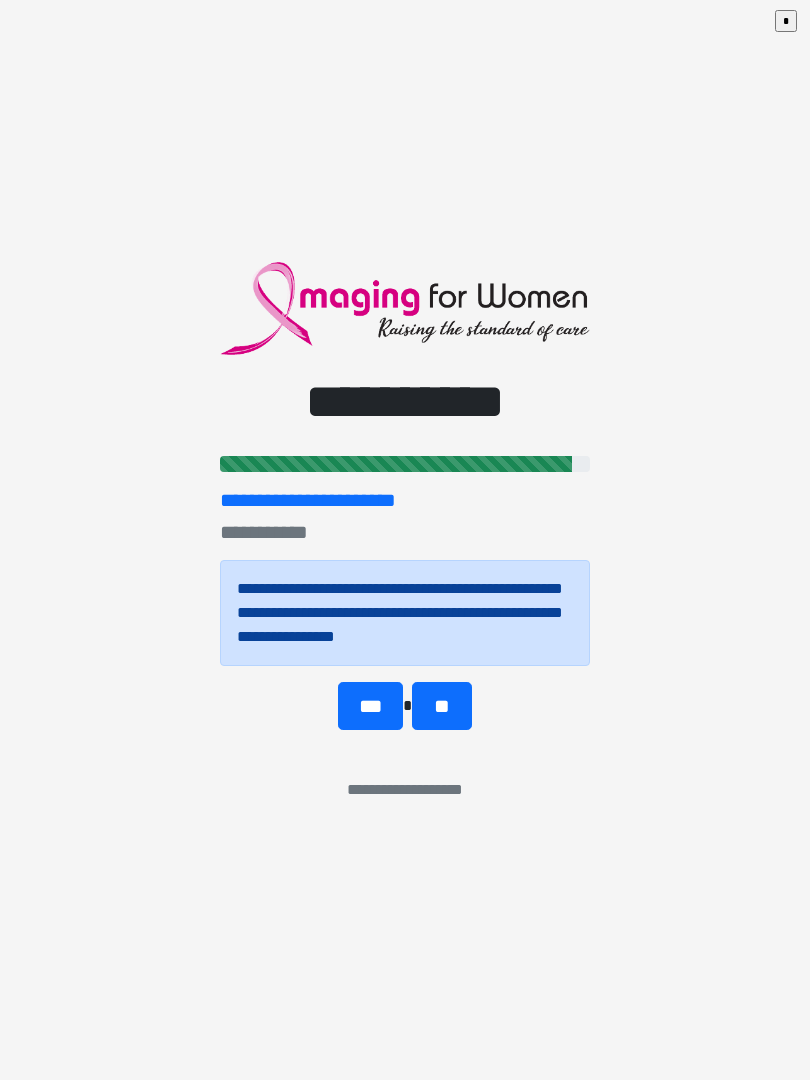 click on "**" at bounding box center (441, 706) 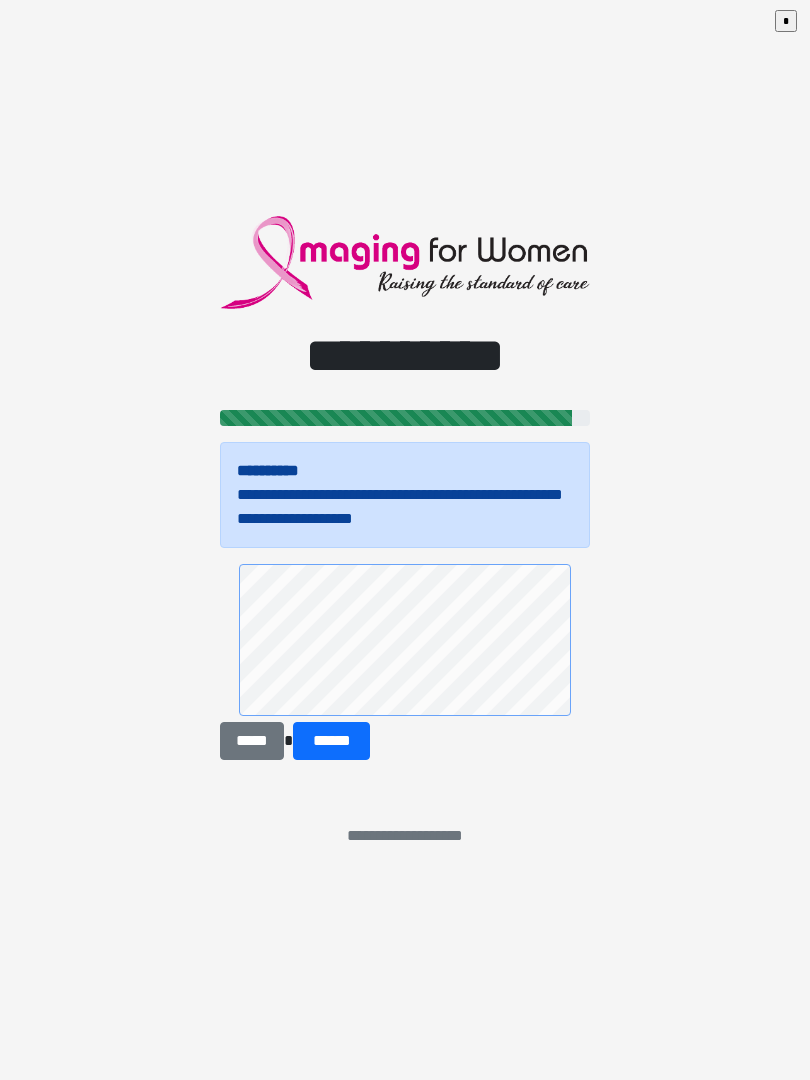 click on "******" at bounding box center [331, 741] 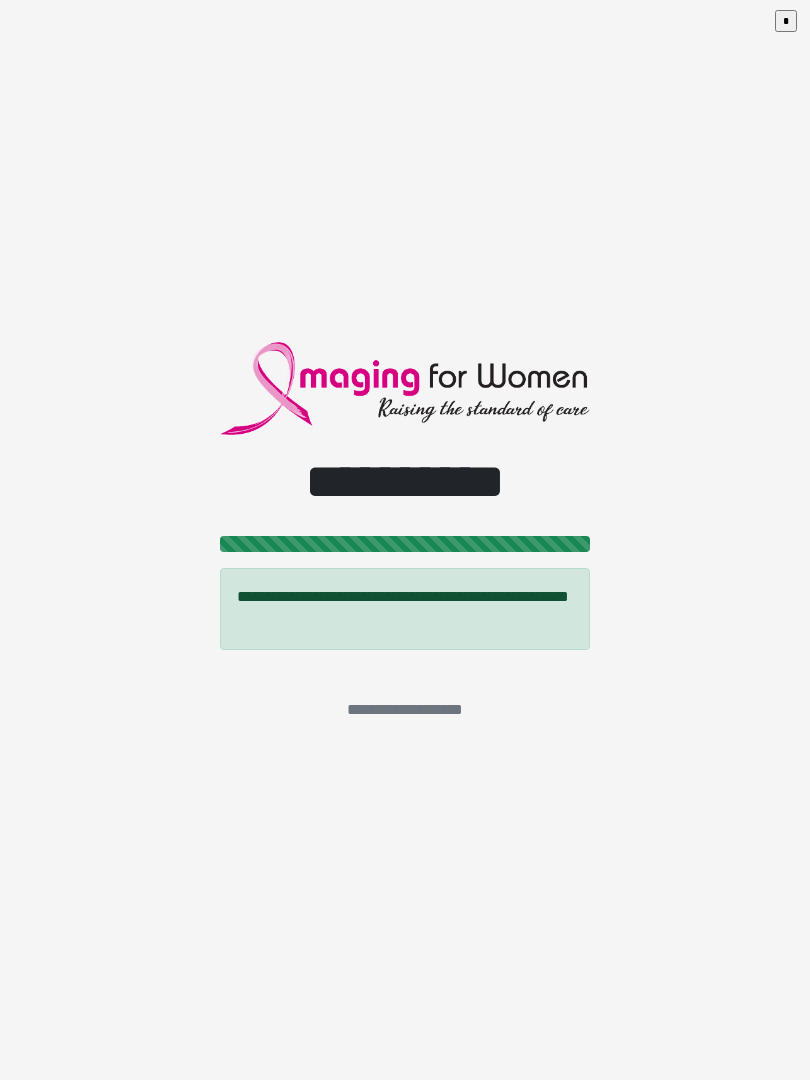 click on "*" at bounding box center (786, 21) 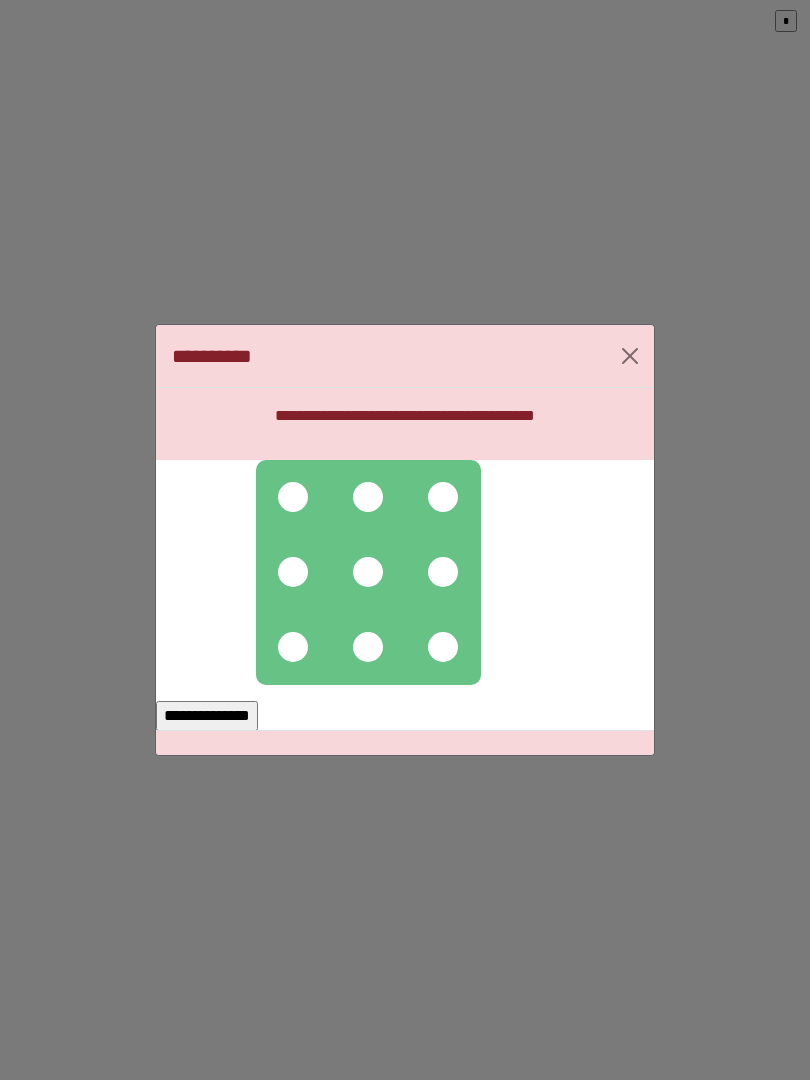click at bounding box center (368, 572) 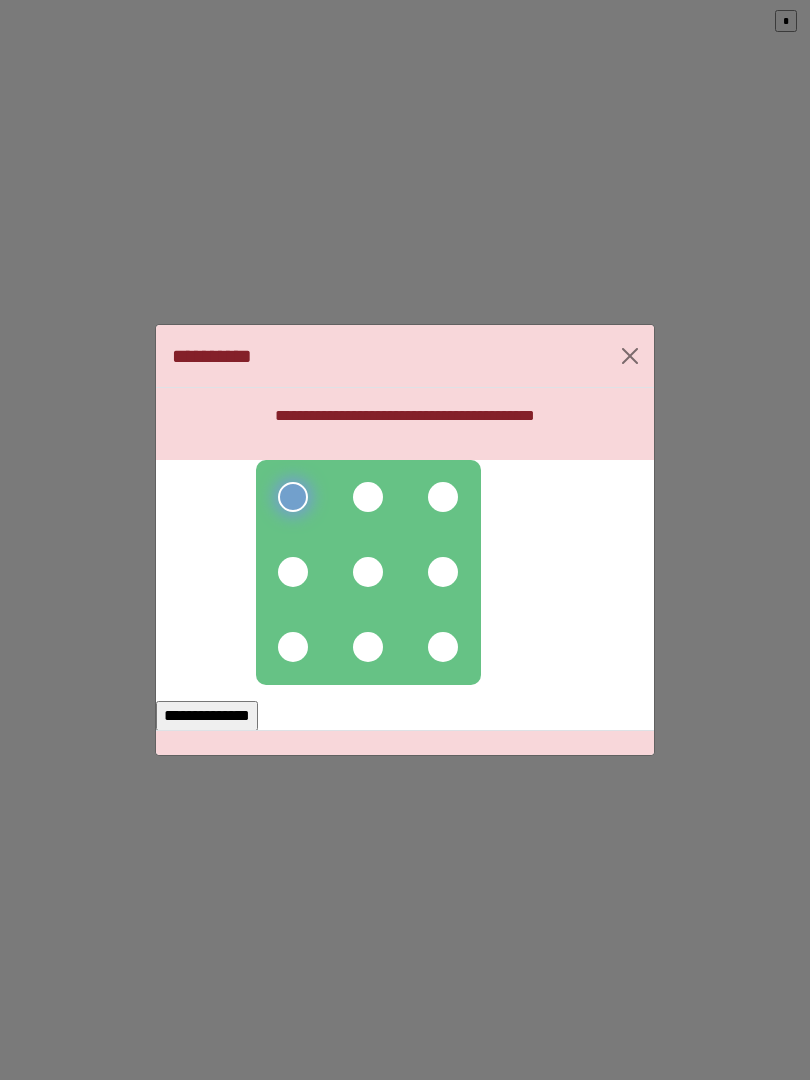 click at bounding box center [368, 497] 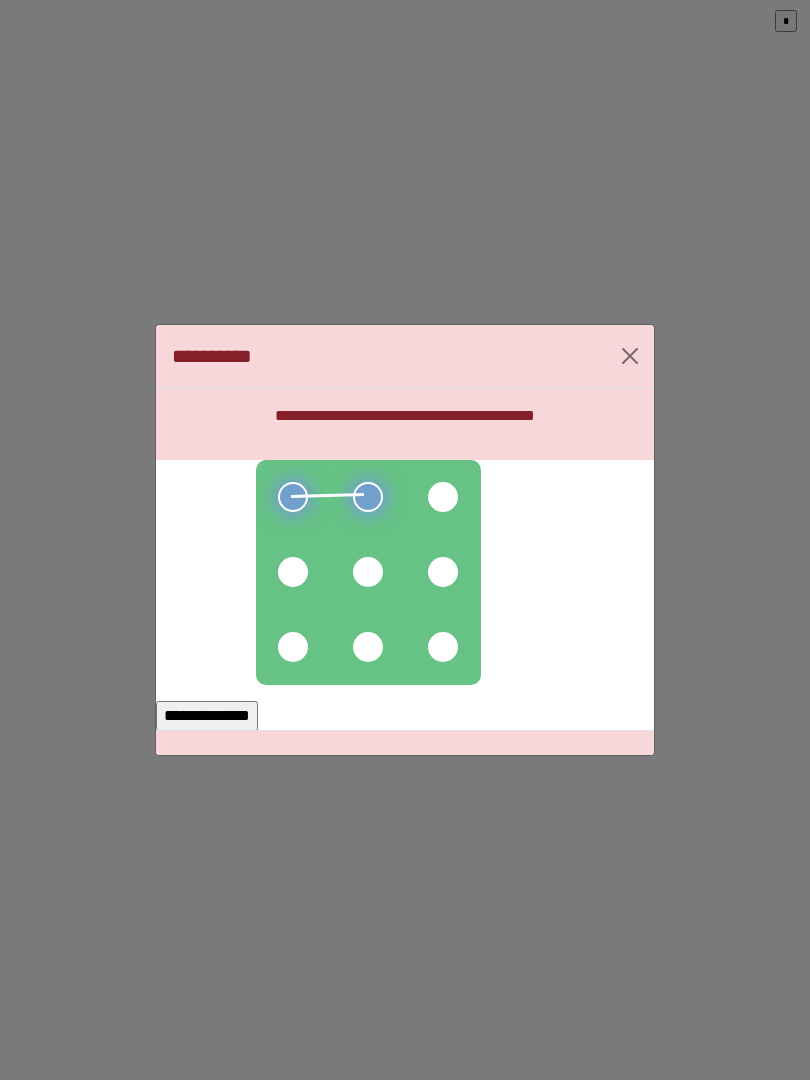 click at bounding box center [443, 497] 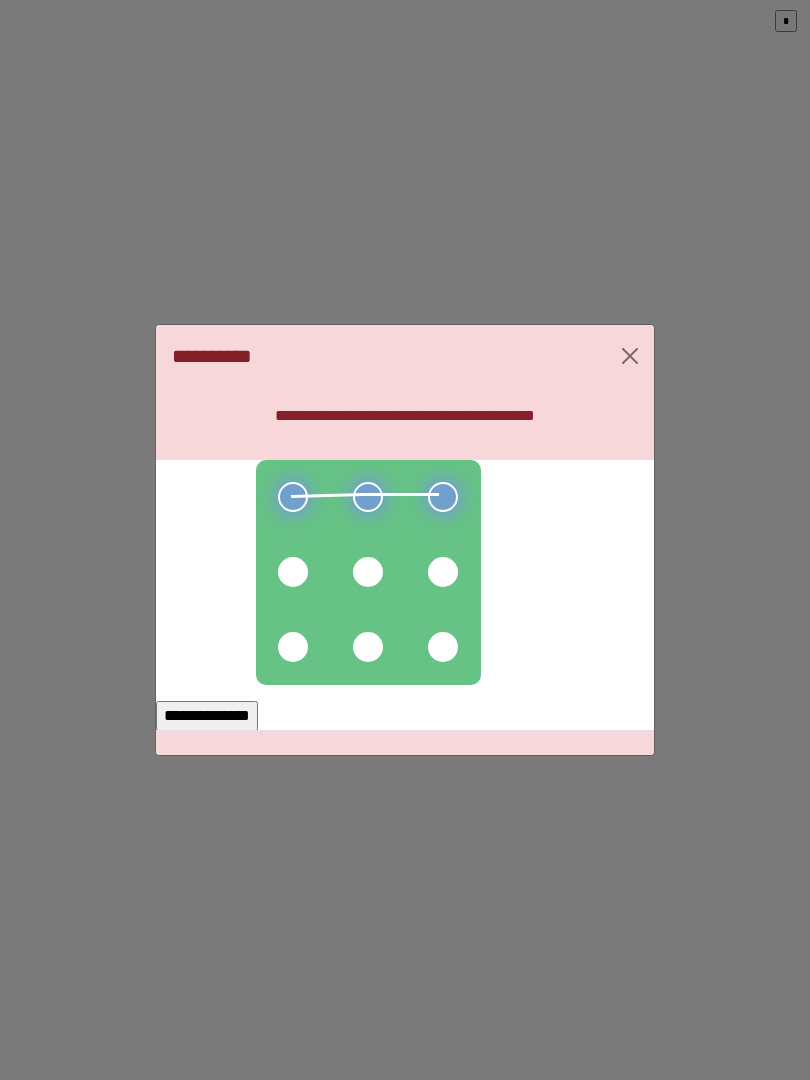 click at bounding box center (443, 572) 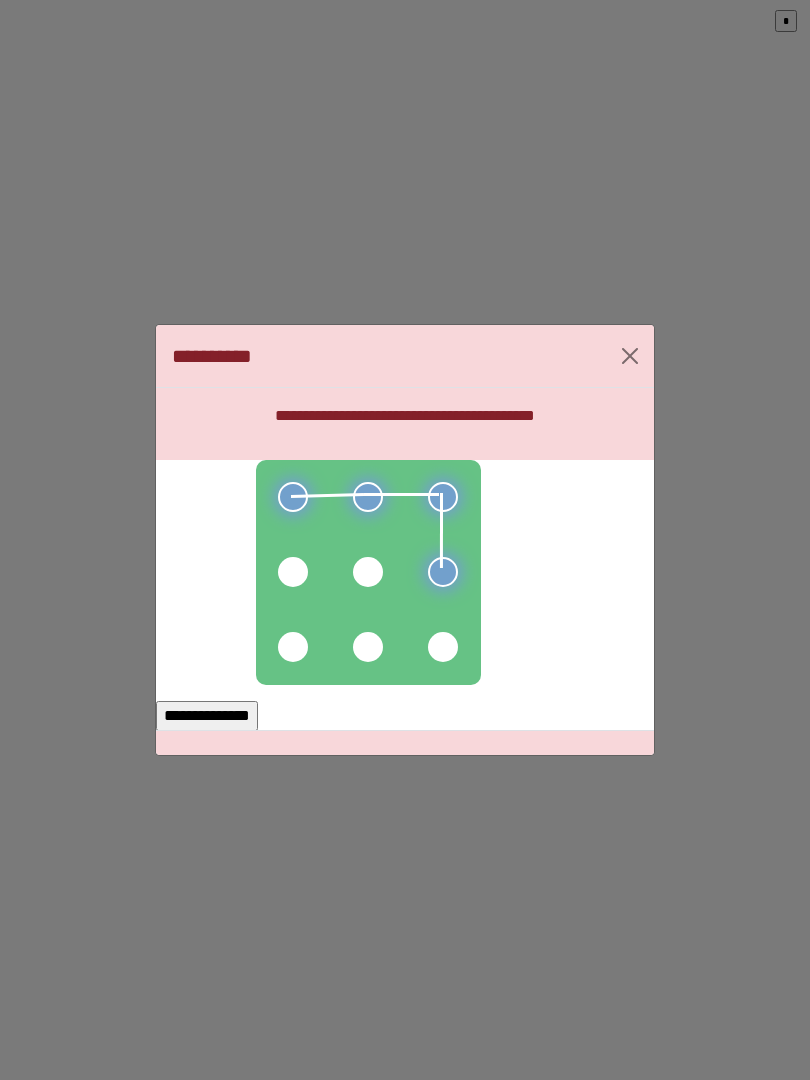 click at bounding box center (368, 572) 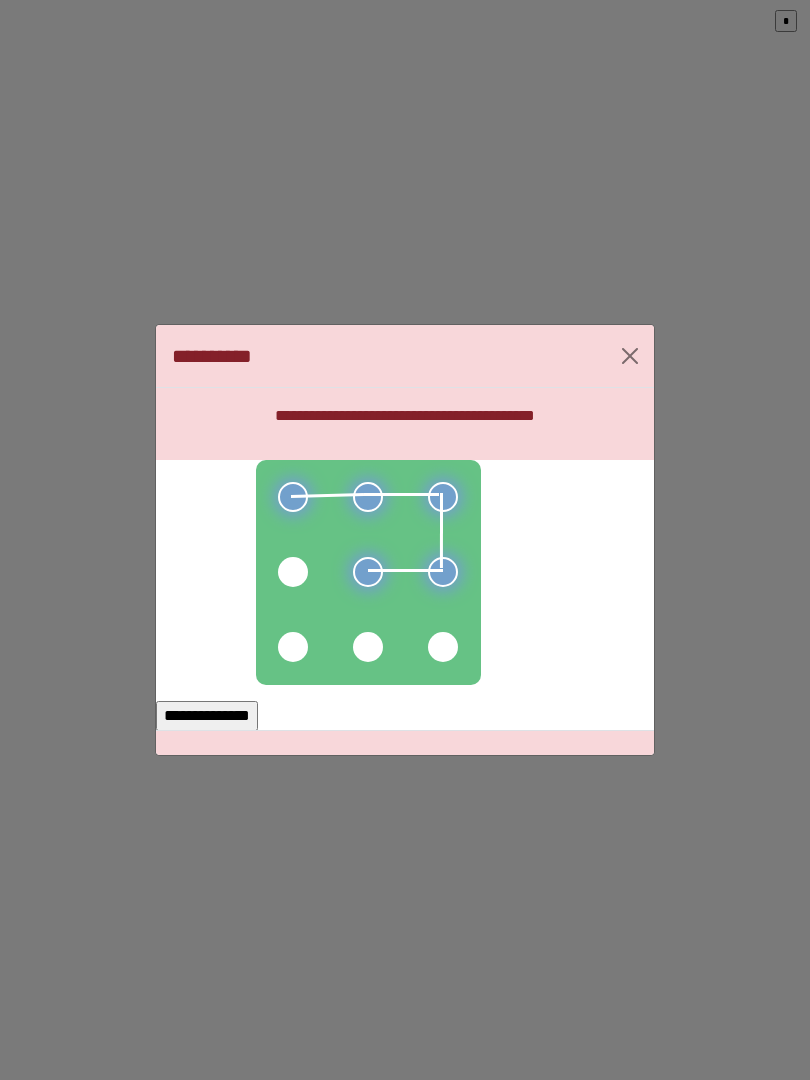 click at bounding box center (293, 572) 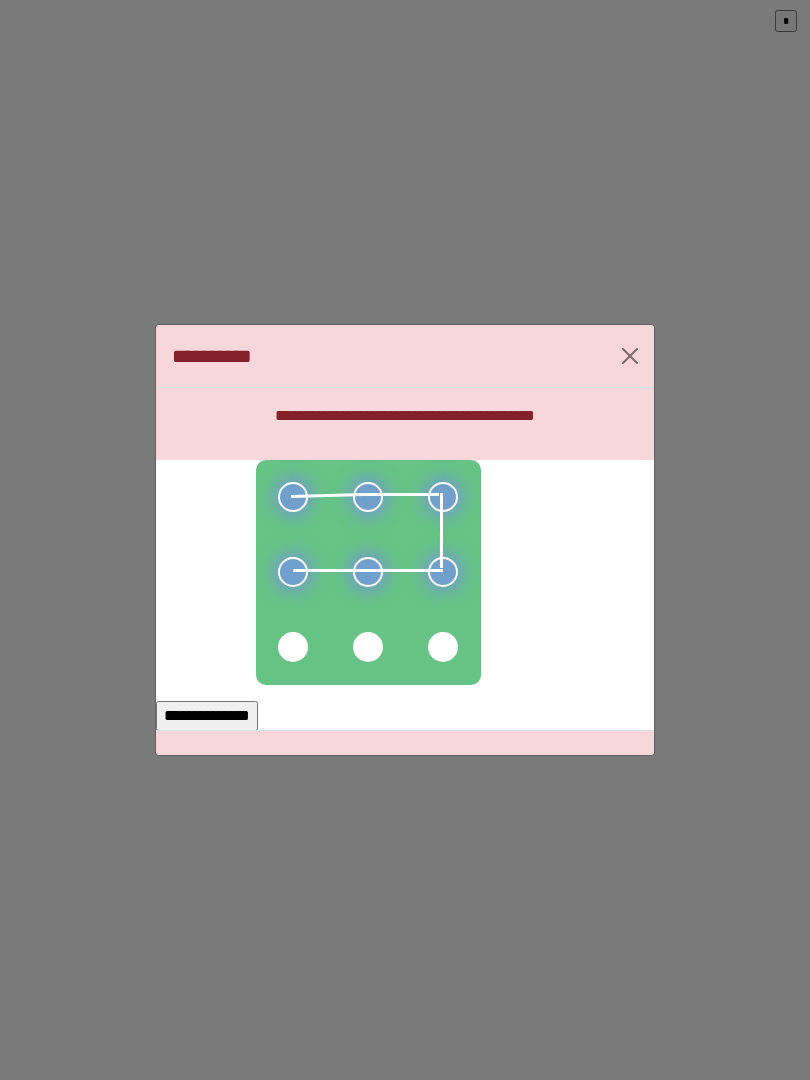 click at bounding box center [405, 742] 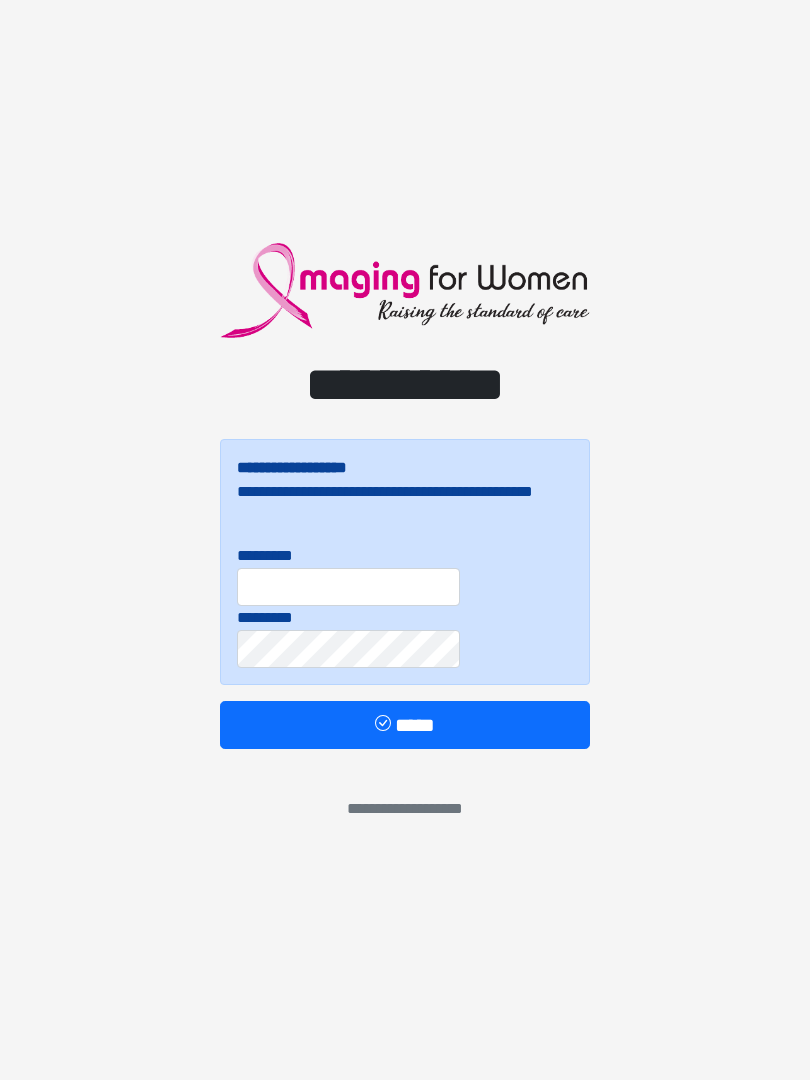 scroll, scrollTop: 0, scrollLeft: 0, axis: both 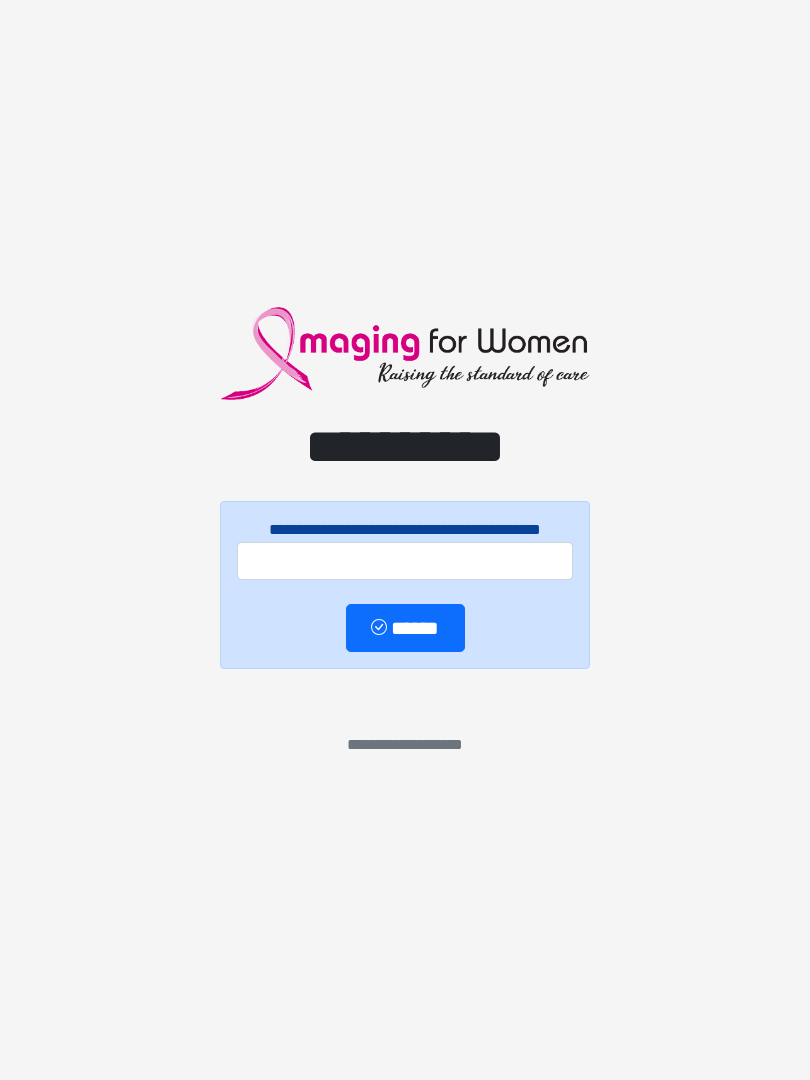 click on "**********" at bounding box center [405, 540] 